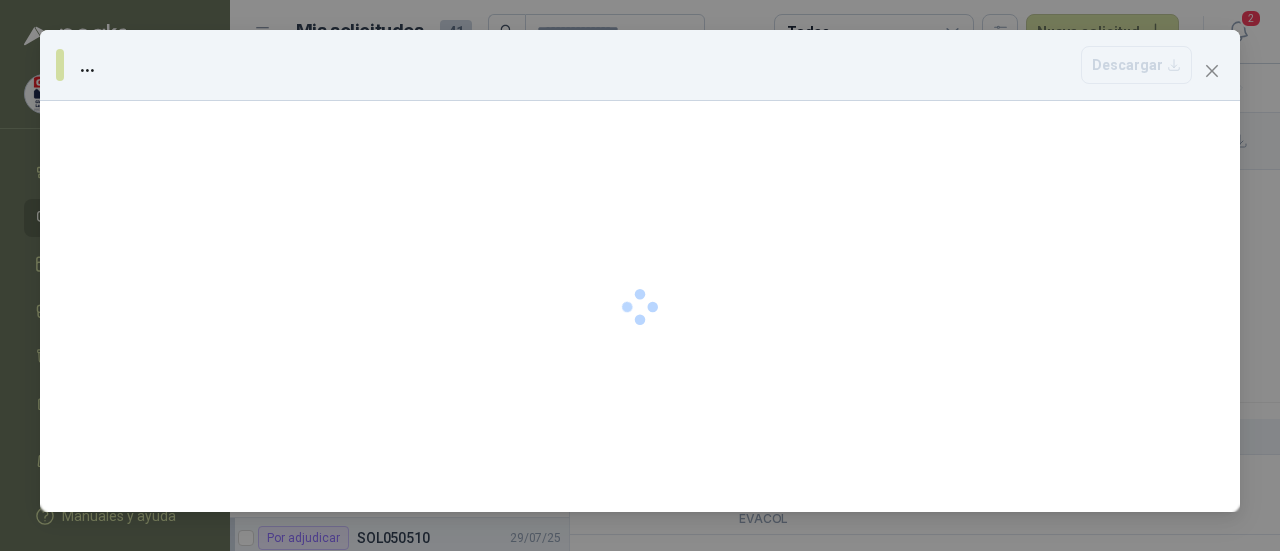 scroll, scrollTop: 0, scrollLeft: 0, axis: both 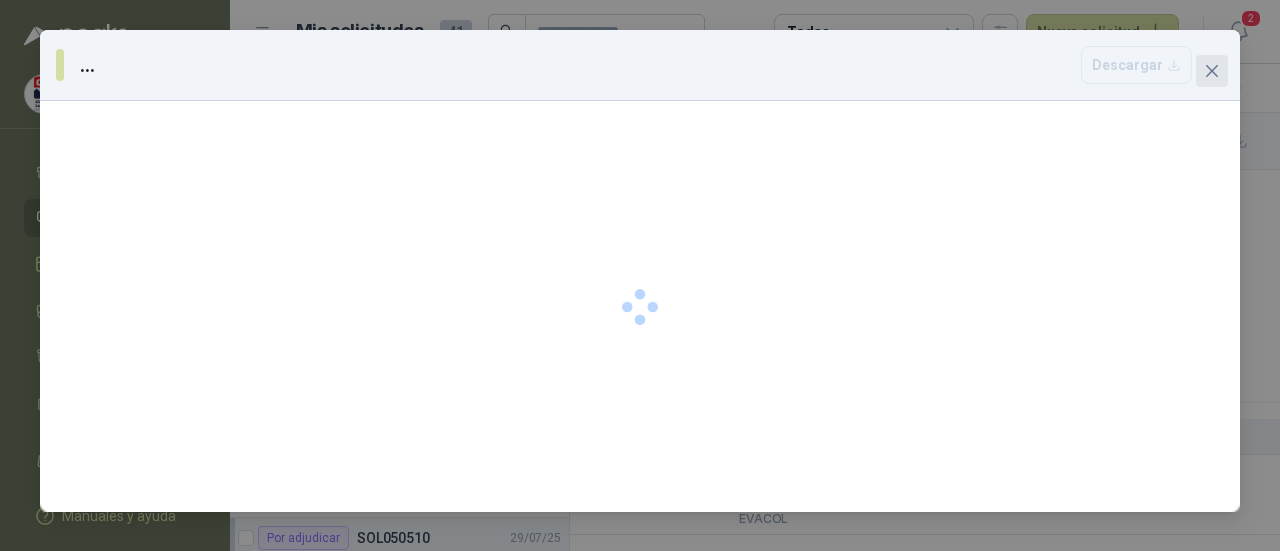 click 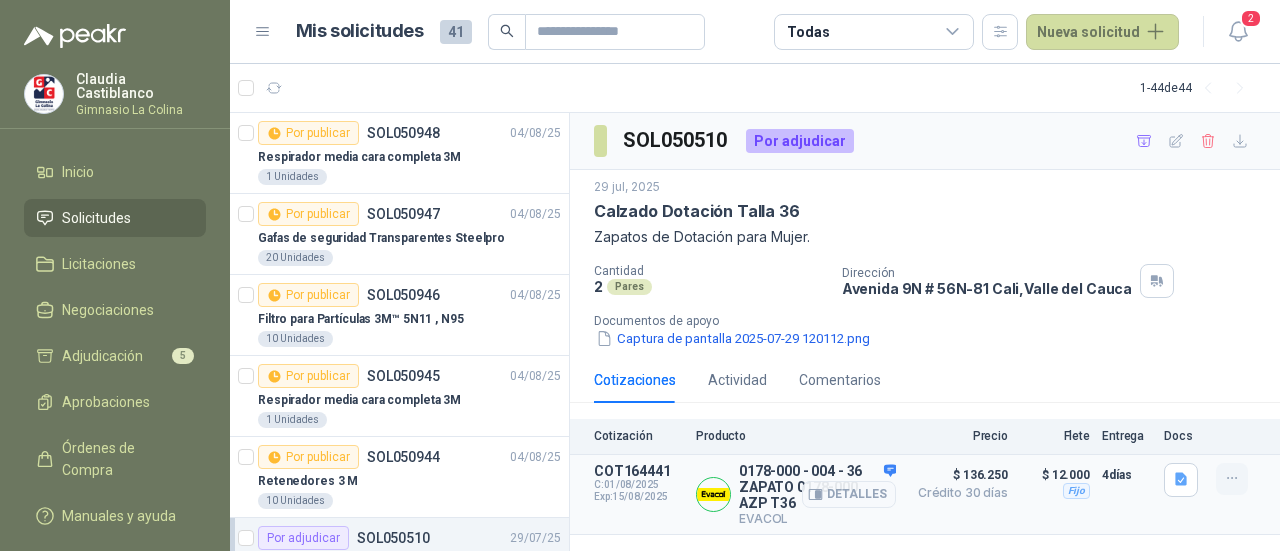 click 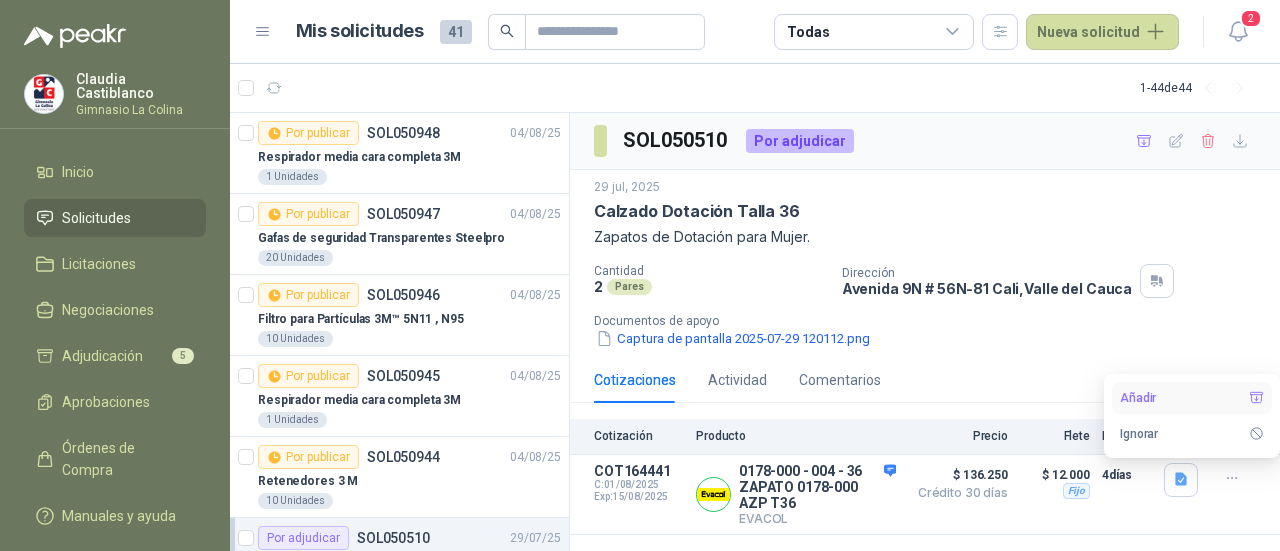 click on "Añadir" at bounding box center [1192, 398] 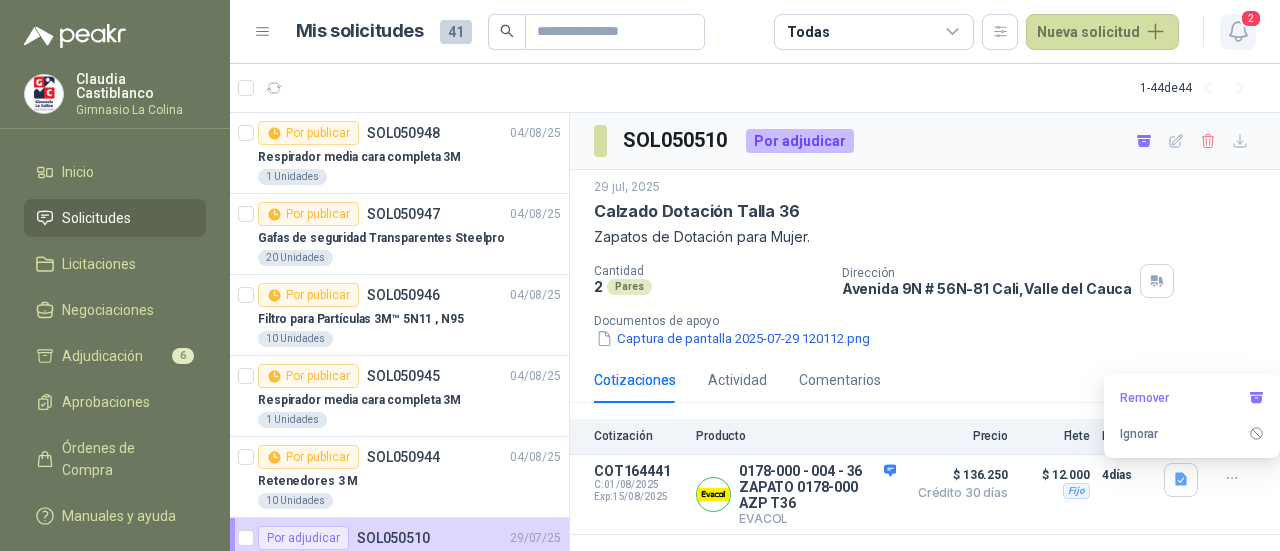 click on "2" at bounding box center [1238, 32] 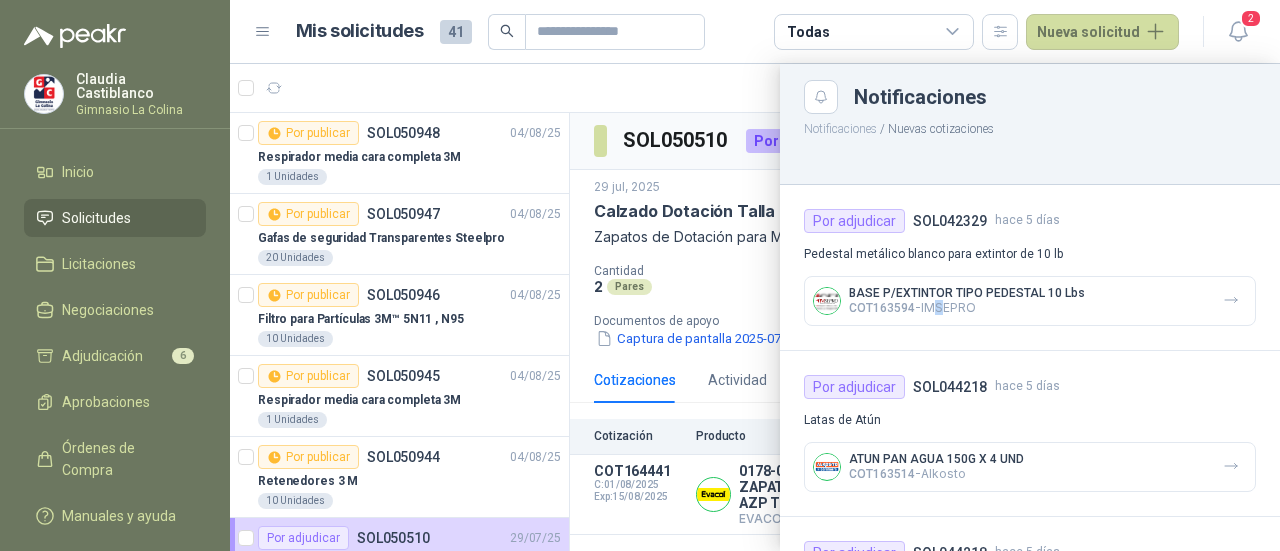 click on "COT163594  -  IMSEPRO" at bounding box center (967, 307) 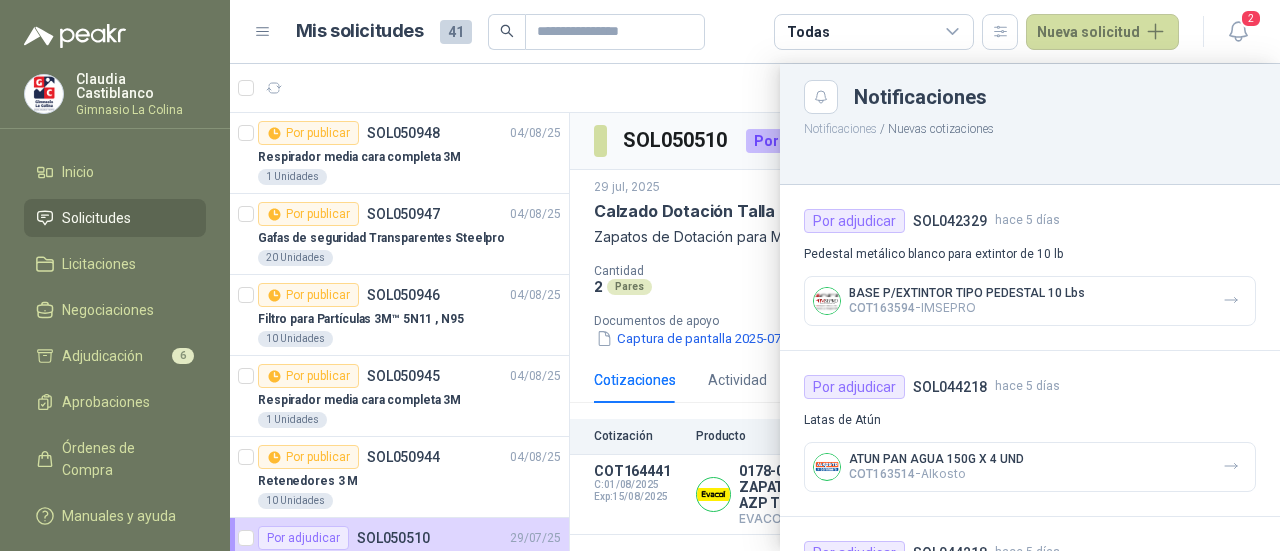 click on "BASE P/EXTINTOR TIPO PEDESTAL 10 Lbs COT163594  -  IMSEPRO" at bounding box center (1030, 301) 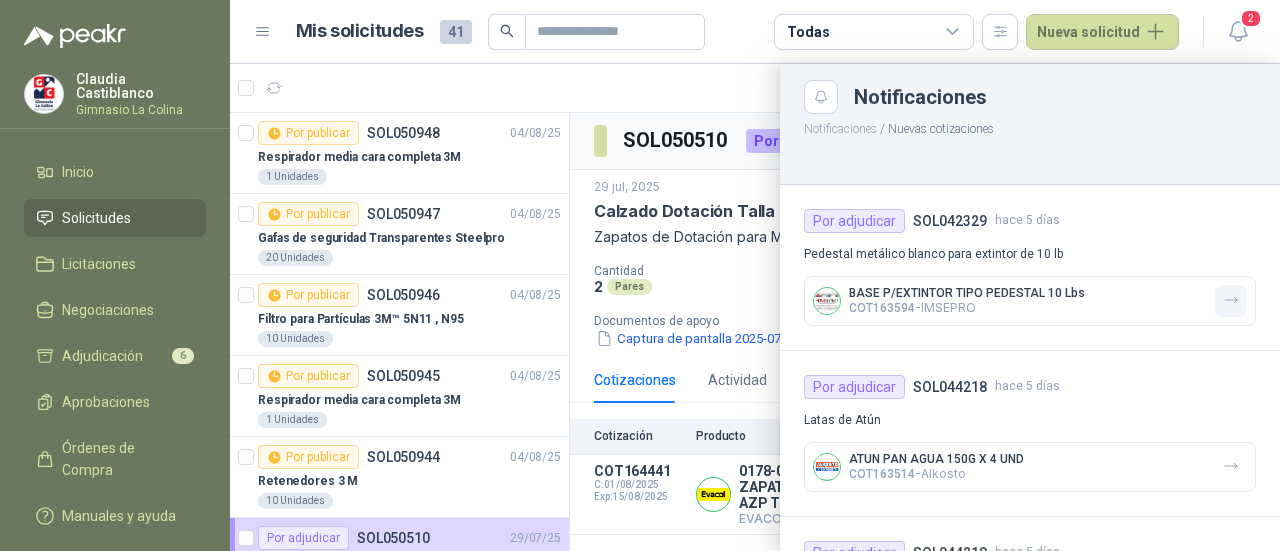click at bounding box center [1231, 301] 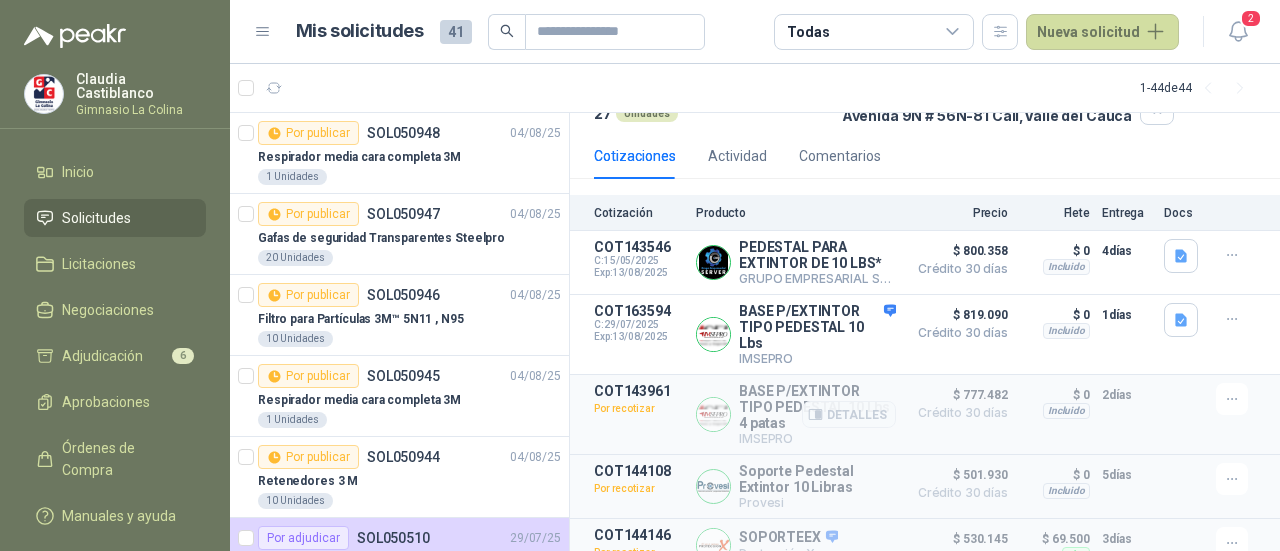 scroll, scrollTop: 200, scrollLeft: 0, axis: vertical 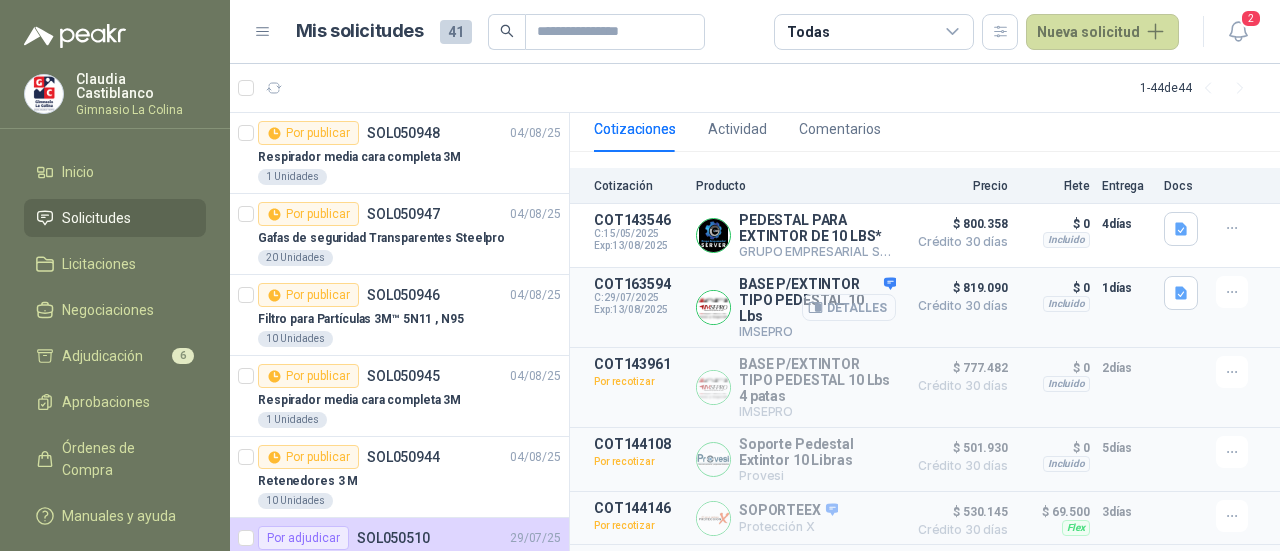 click on "Detalles" at bounding box center (849, 307) 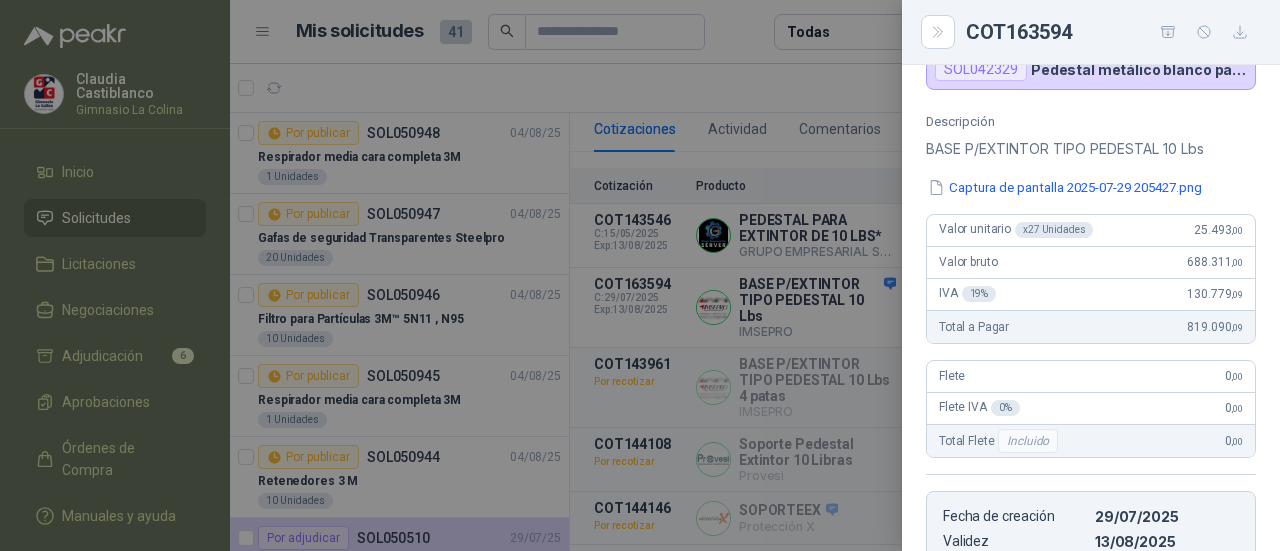 scroll, scrollTop: 163, scrollLeft: 0, axis: vertical 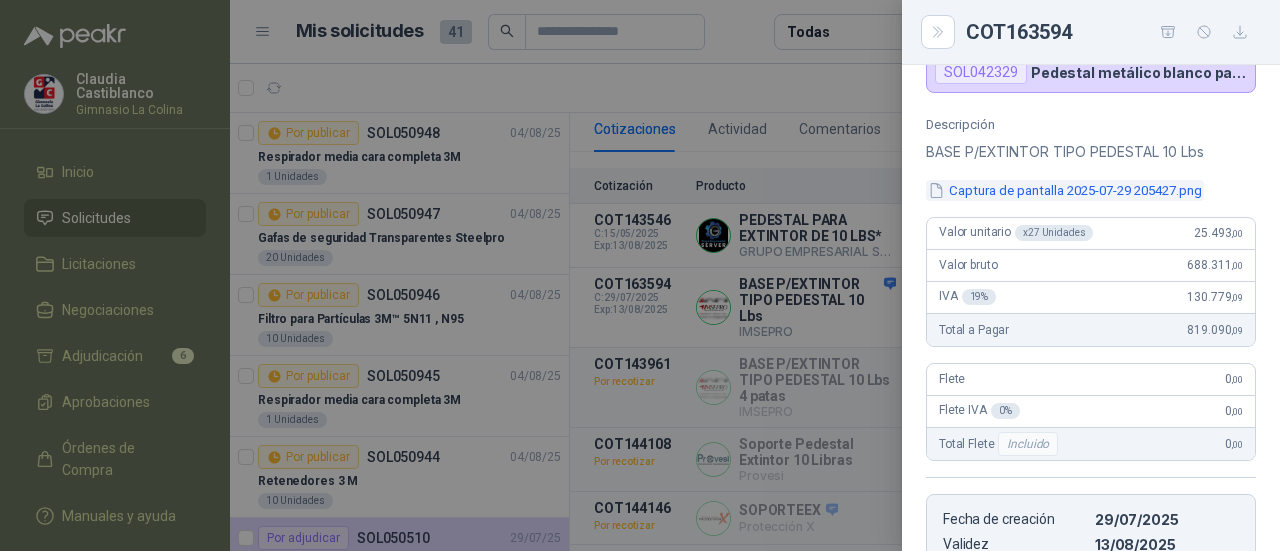 click on "Captura de pantalla 2025-07-29 205427.png" at bounding box center (1065, 190) 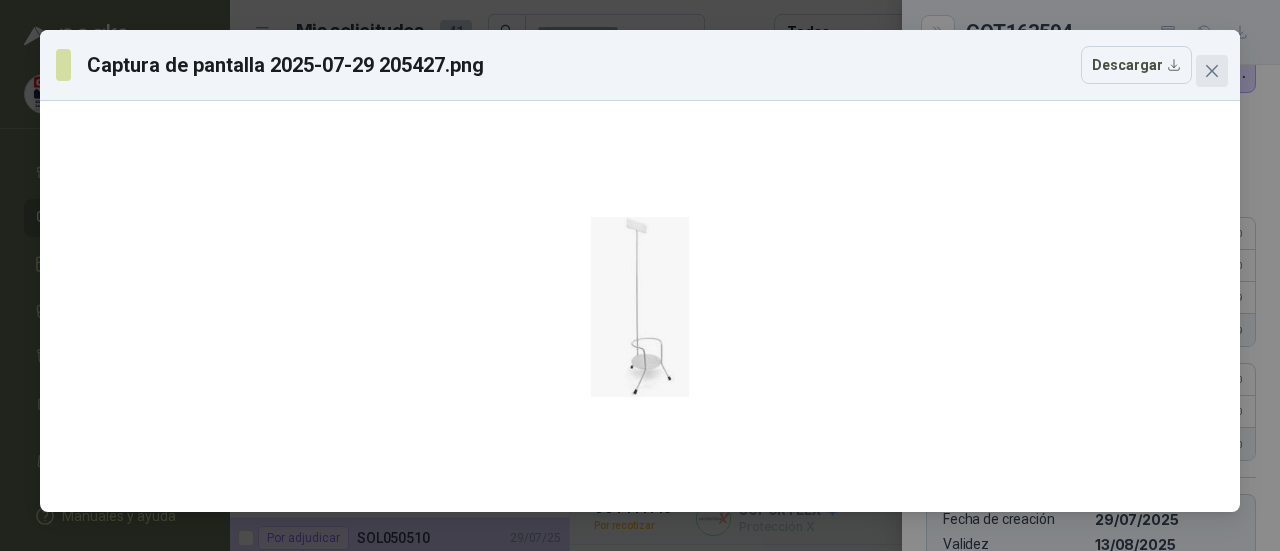 click 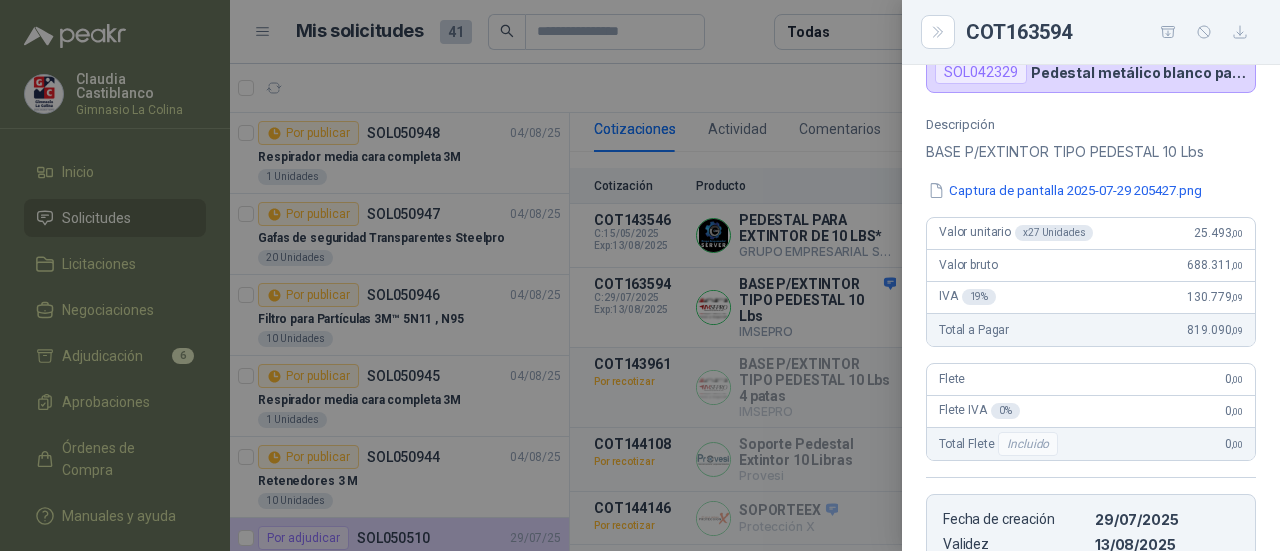 scroll, scrollTop: 0, scrollLeft: 0, axis: both 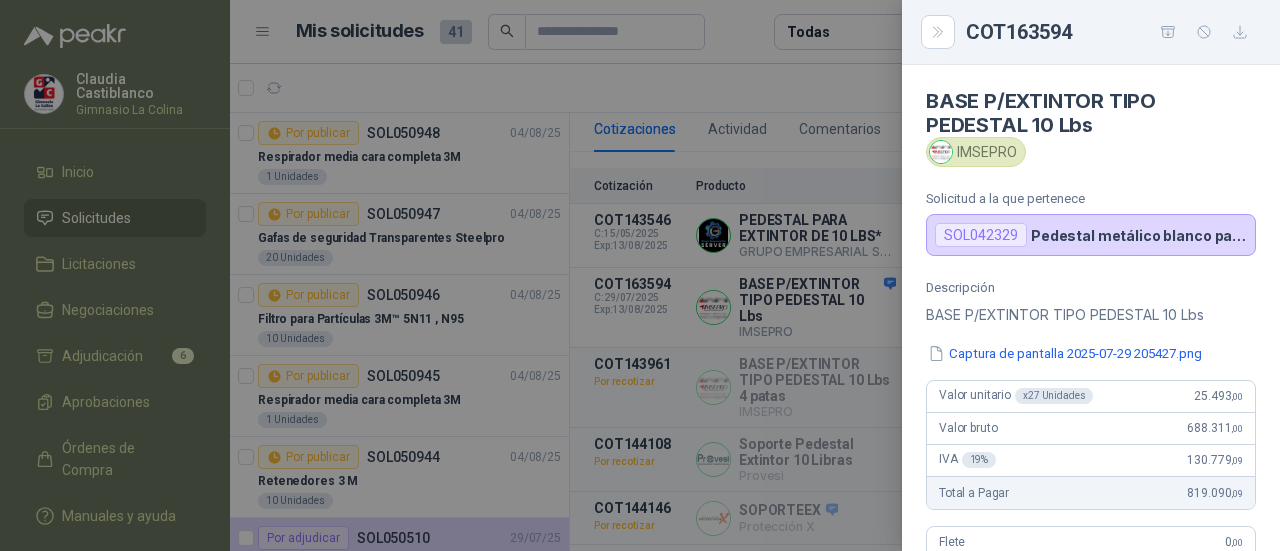 click at bounding box center (640, 275) 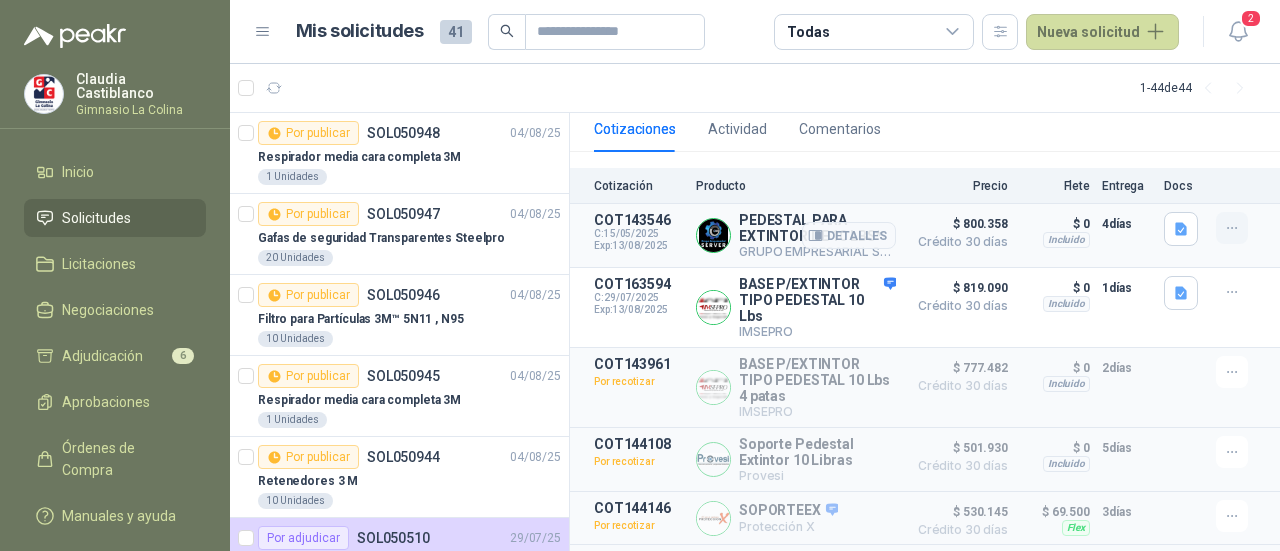click 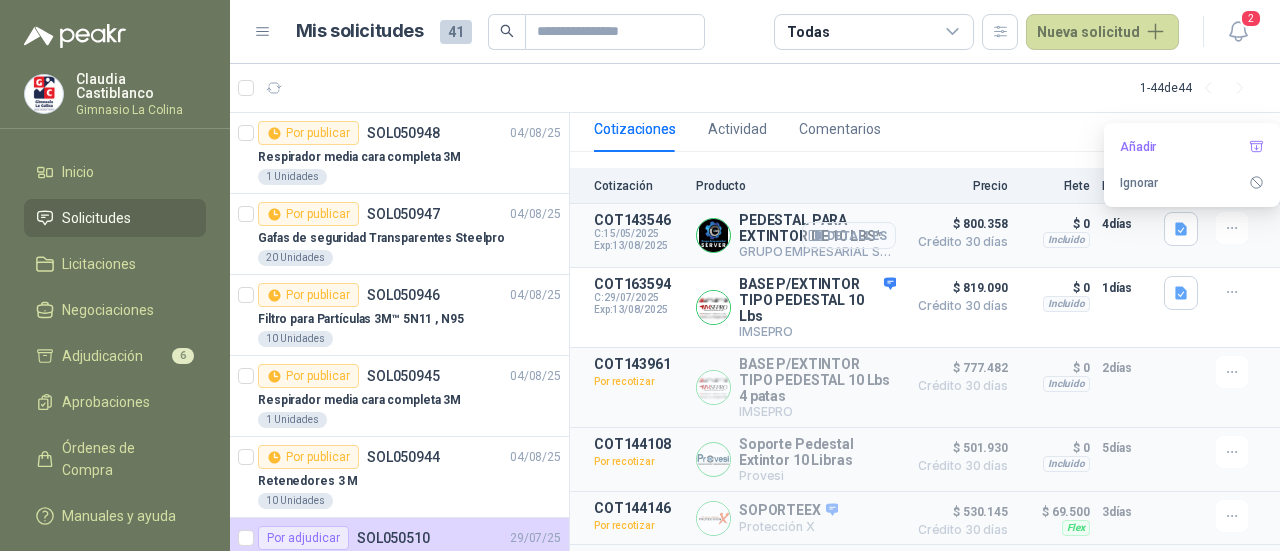 click on "Detalles" at bounding box center (849, 235) 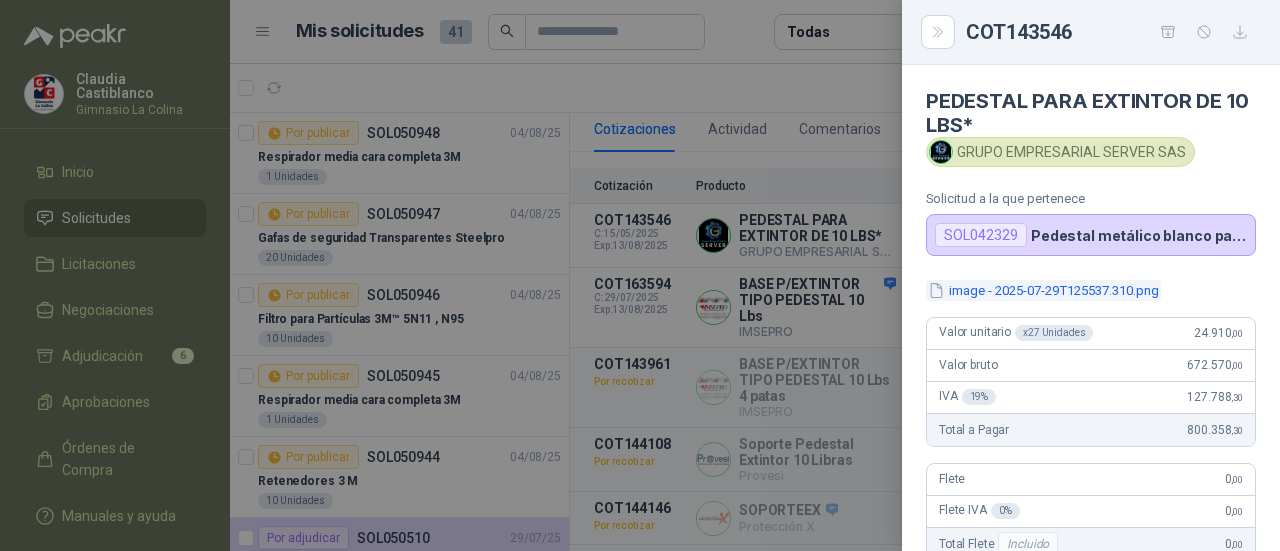 click on "image - 2025-07-29T125537.310.png" at bounding box center (1043, 290) 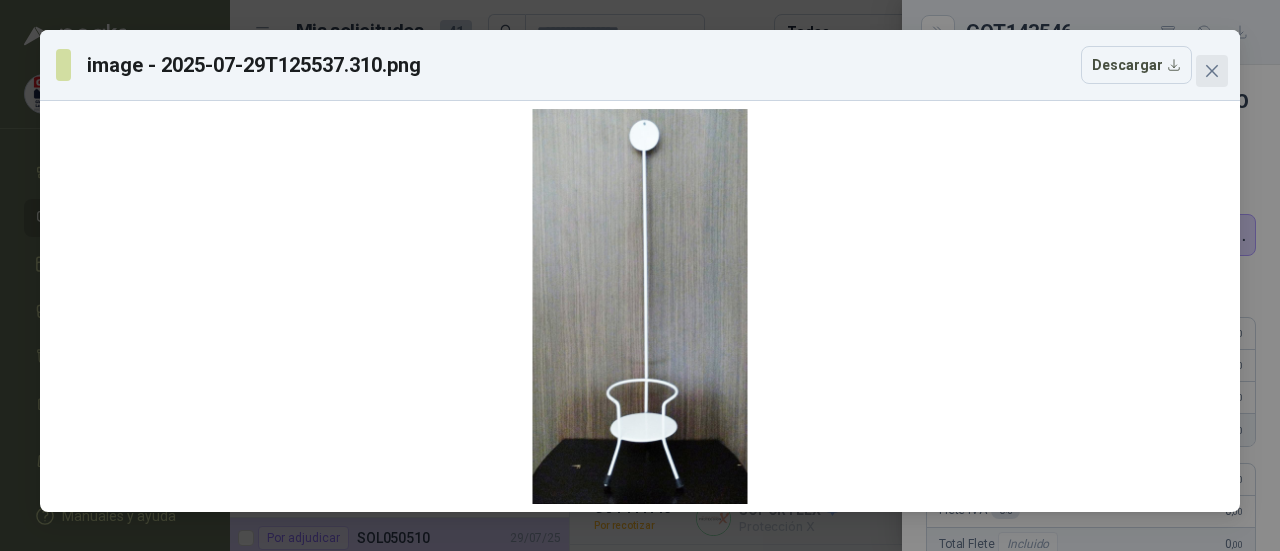 click 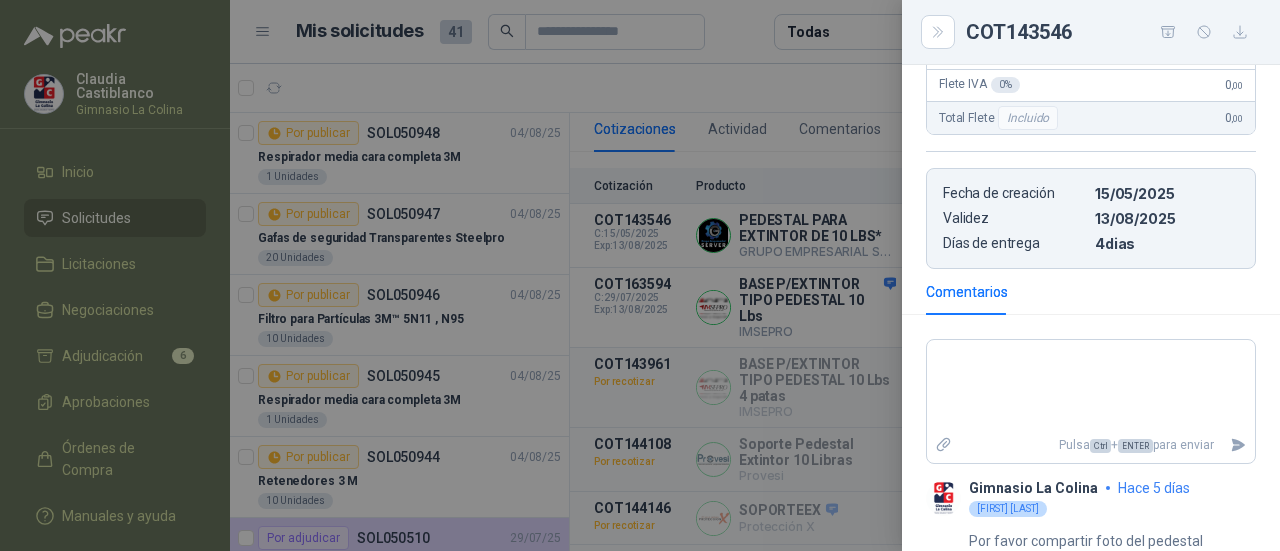 scroll, scrollTop: 438, scrollLeft: 0, axis: vertical 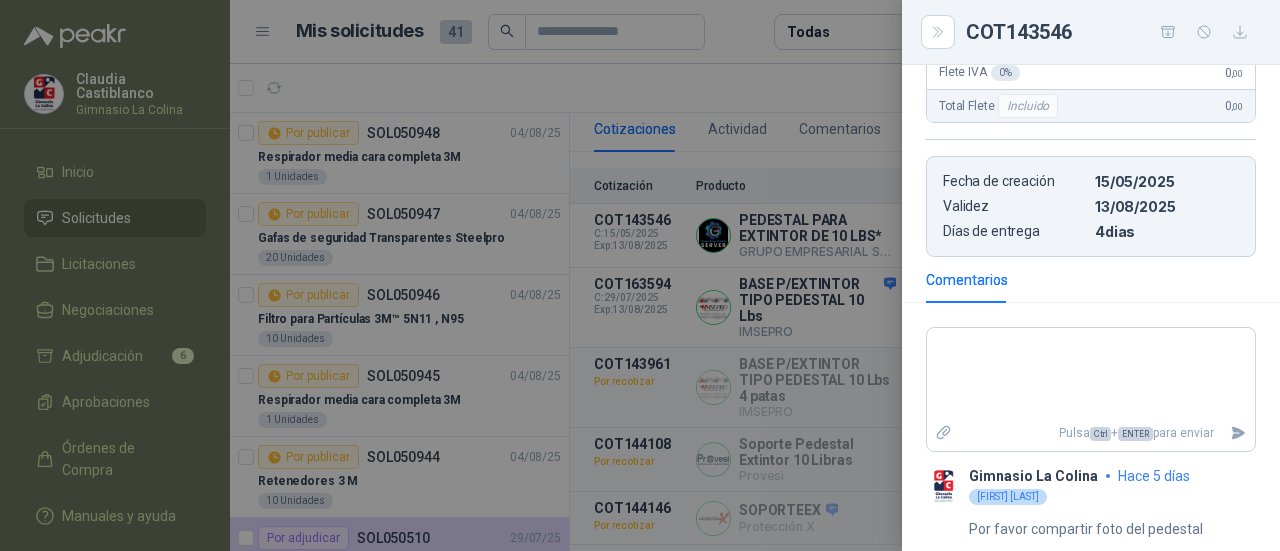 click at bounding box center (640, 275) 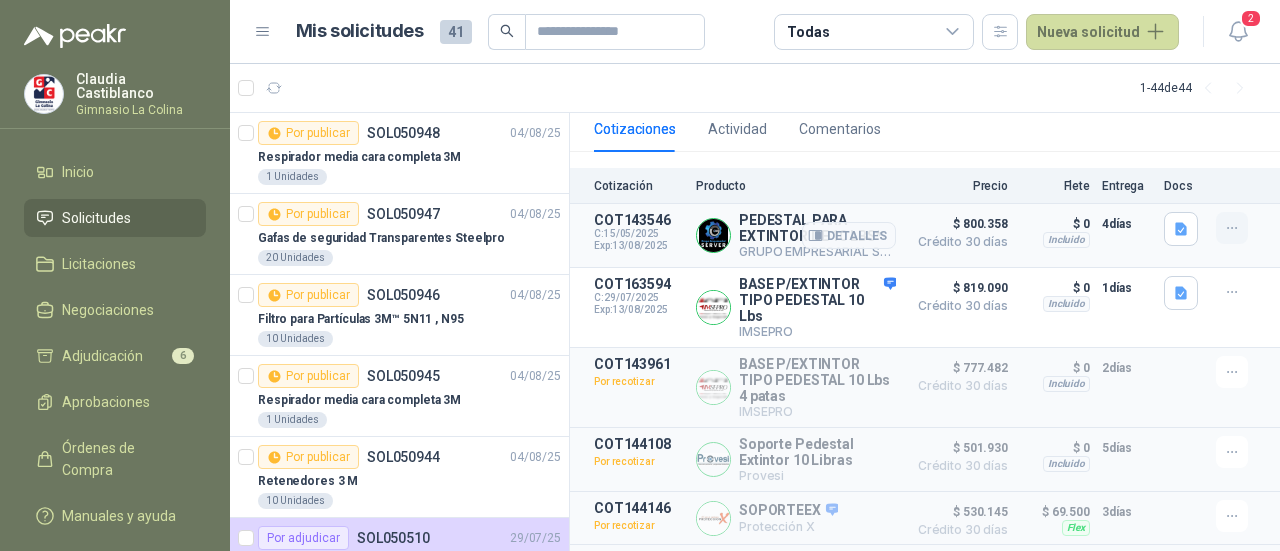 click 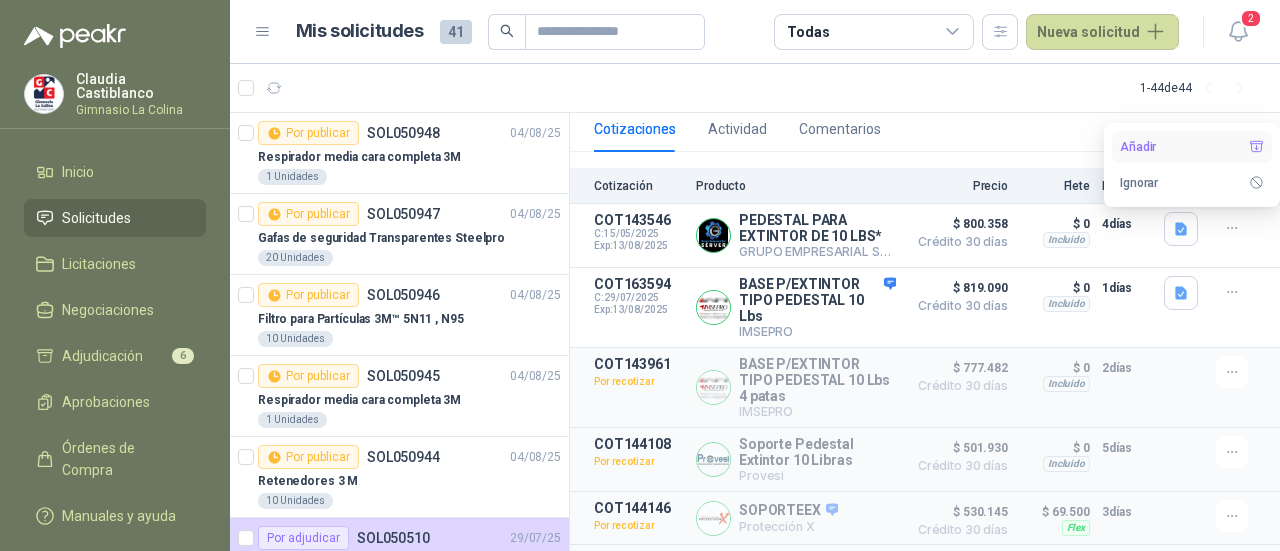 drag, startPoint x: 1158, startPoint y: 127, endPoint x: 1159, endPoint y: 137, distance: 10.049875 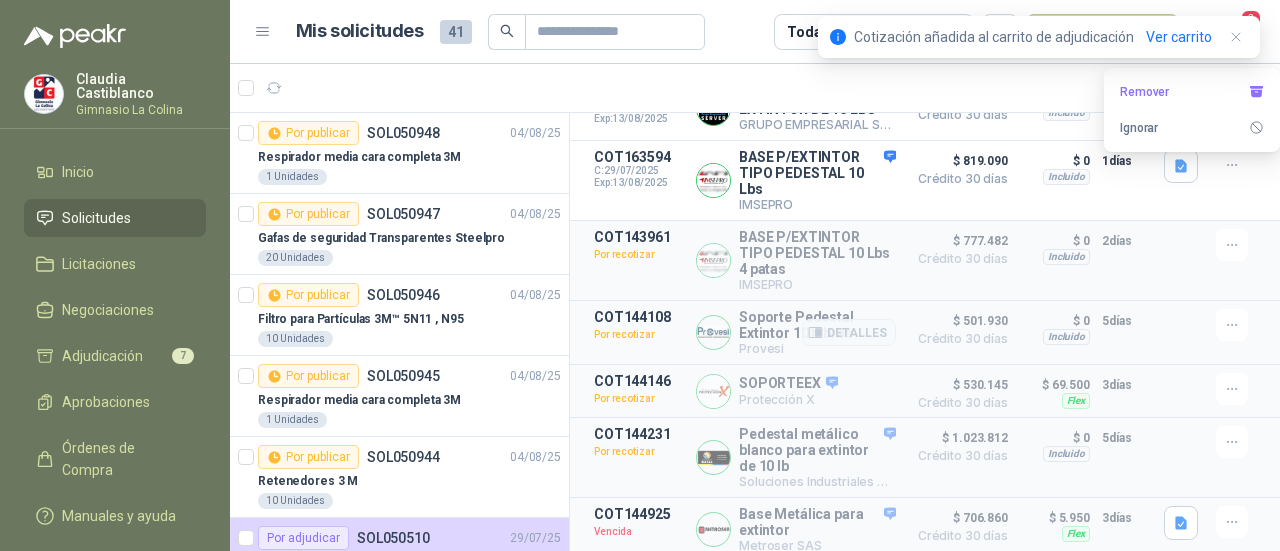 scroll, scrollTop: 338, scrollLeft: 0, axis: vertical 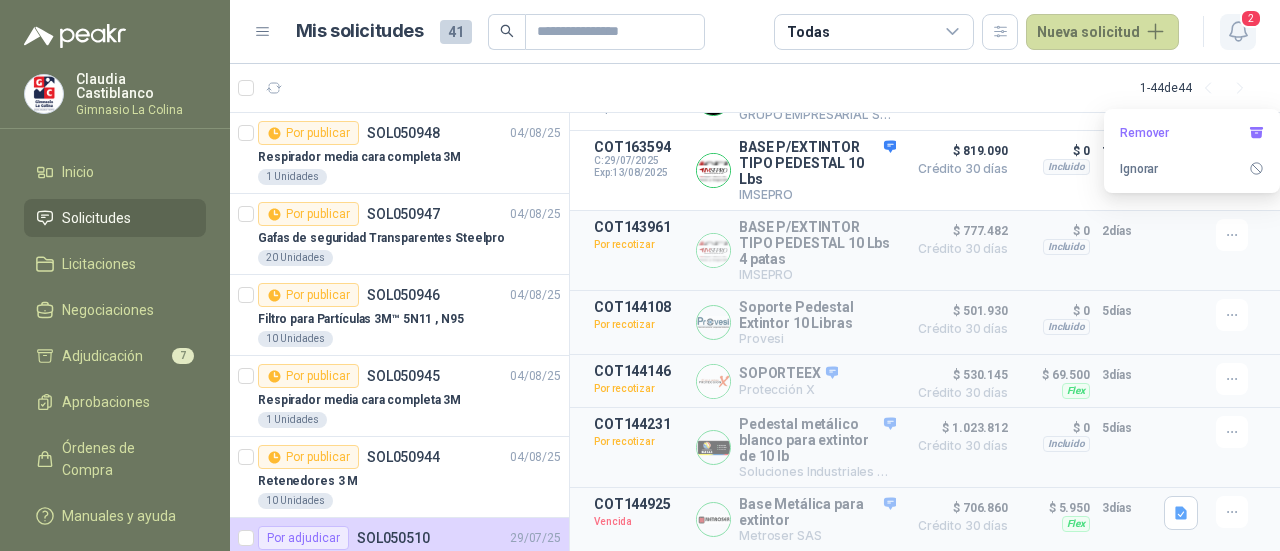 click on "2" at bounding box center (1238, 32) 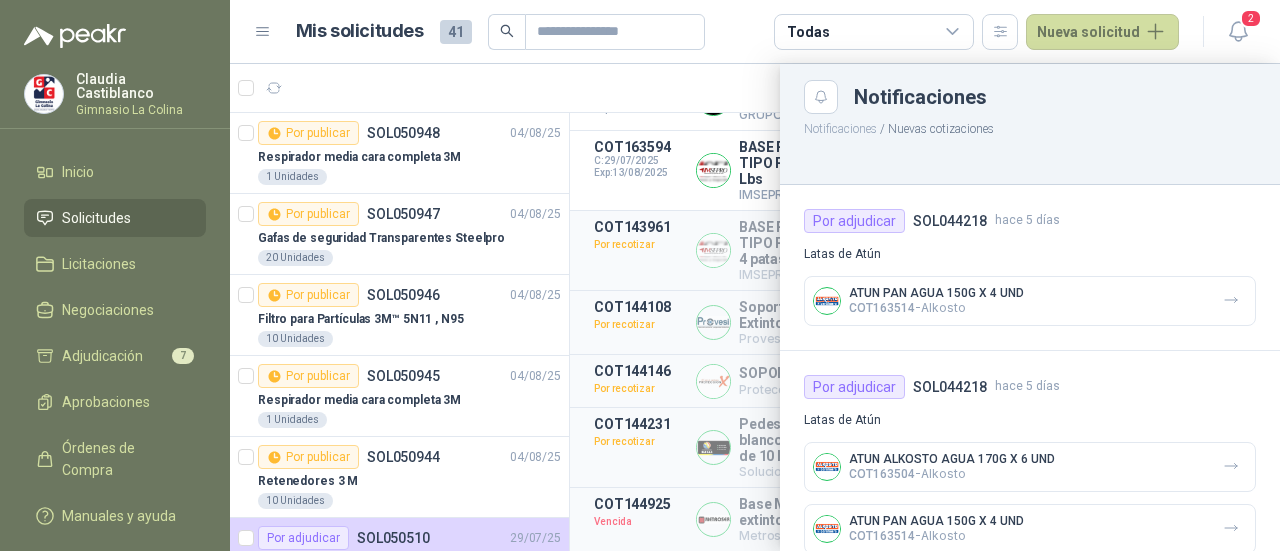 click on "ATUN PAN AGUA 150G X 4 UND" at bounding box center [936, 293] 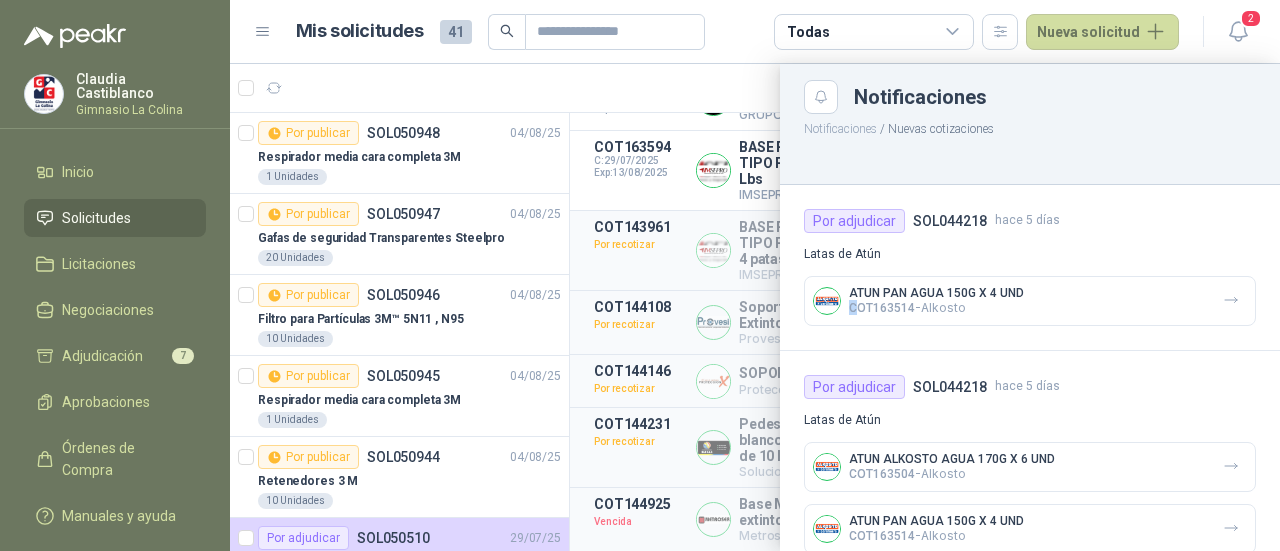 drag, startPoint x: 853, startPoint y: 307, endPoint x: 846, endPoint y: 225, distance: 82.29824 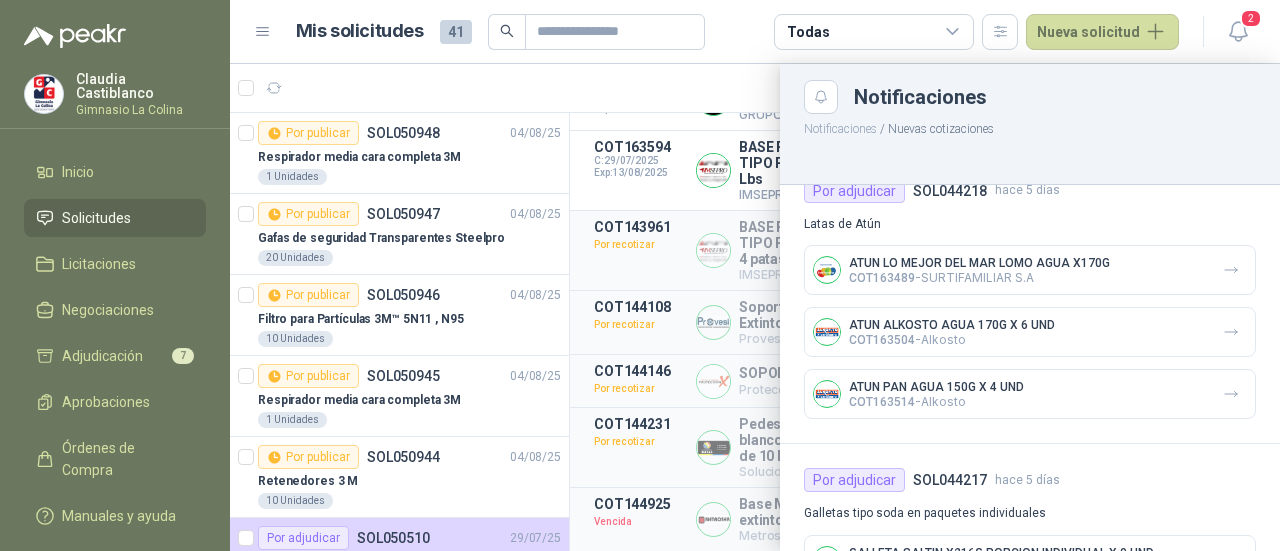 scroll, scrollTop: 500, scrollLeft: 0, axis: vertical 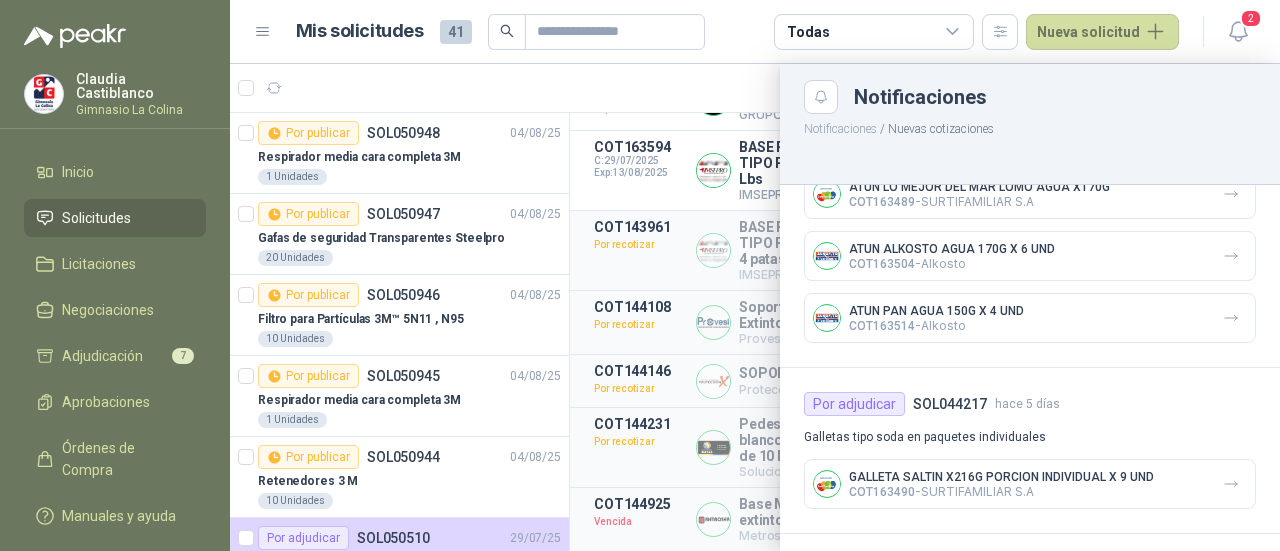 click at bounding box center (755, 307) 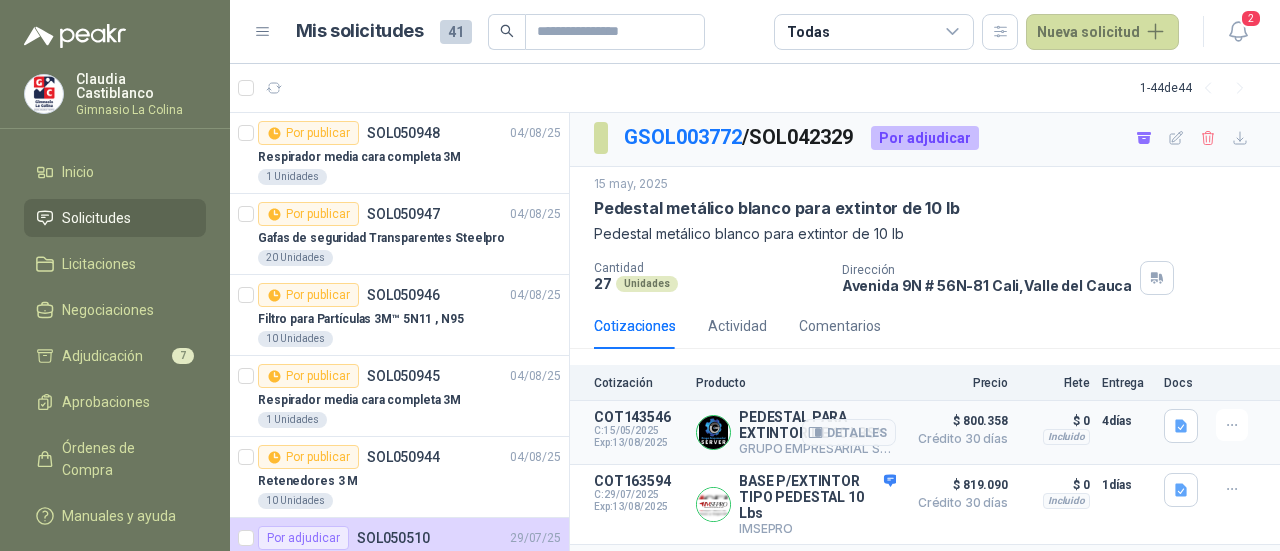 scroll, scrollTop: 0, scrollLeft: 0, axis: both 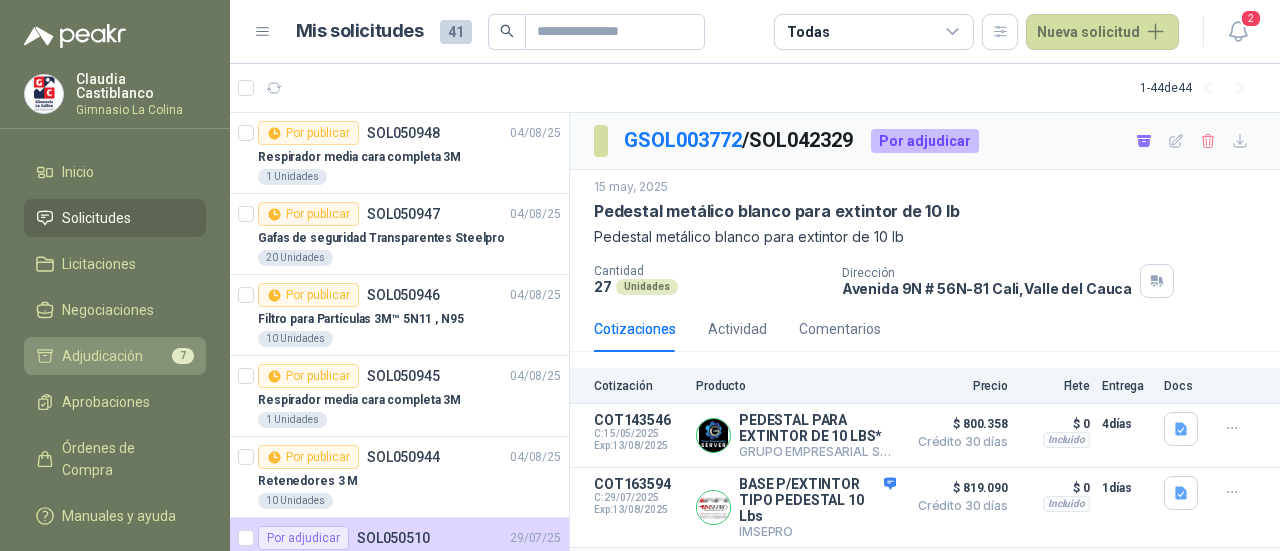 click on "Adjudicación" at bounding box center [102, 356] 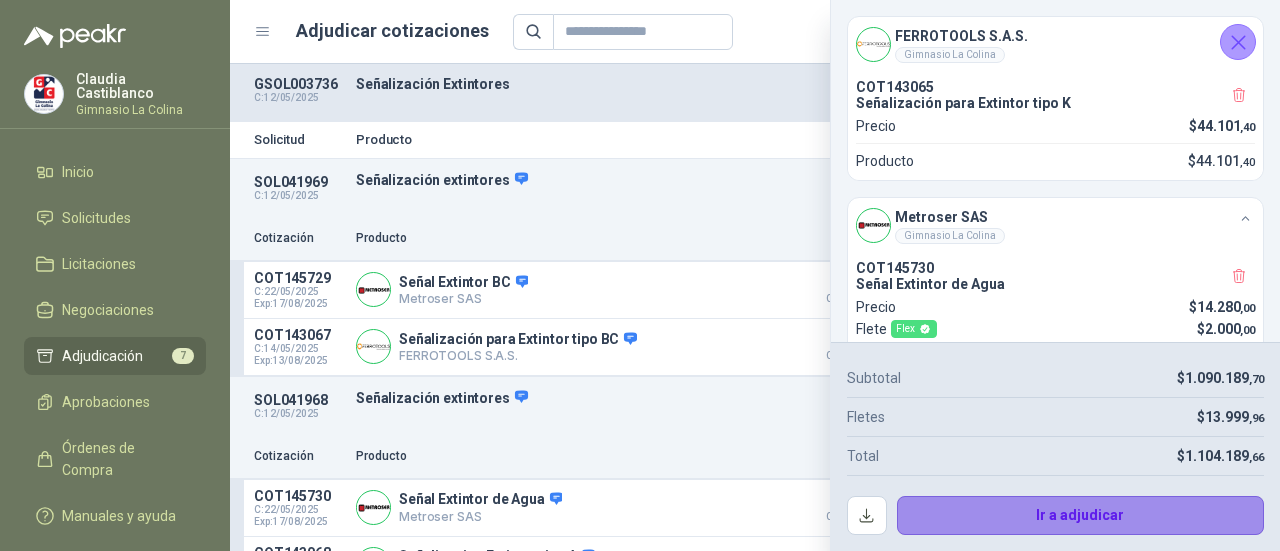 click on "Ir a adjudicar" at bounding box center [1081, 516] 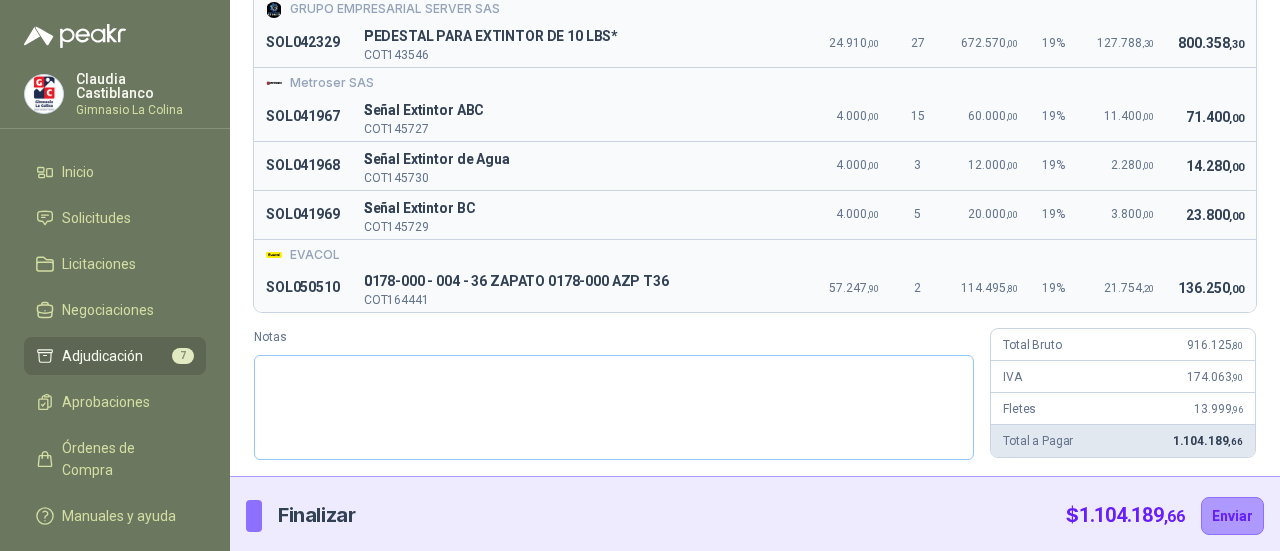 scroll, scrollTop: 298, scrollLeft: 0, axis: vertical 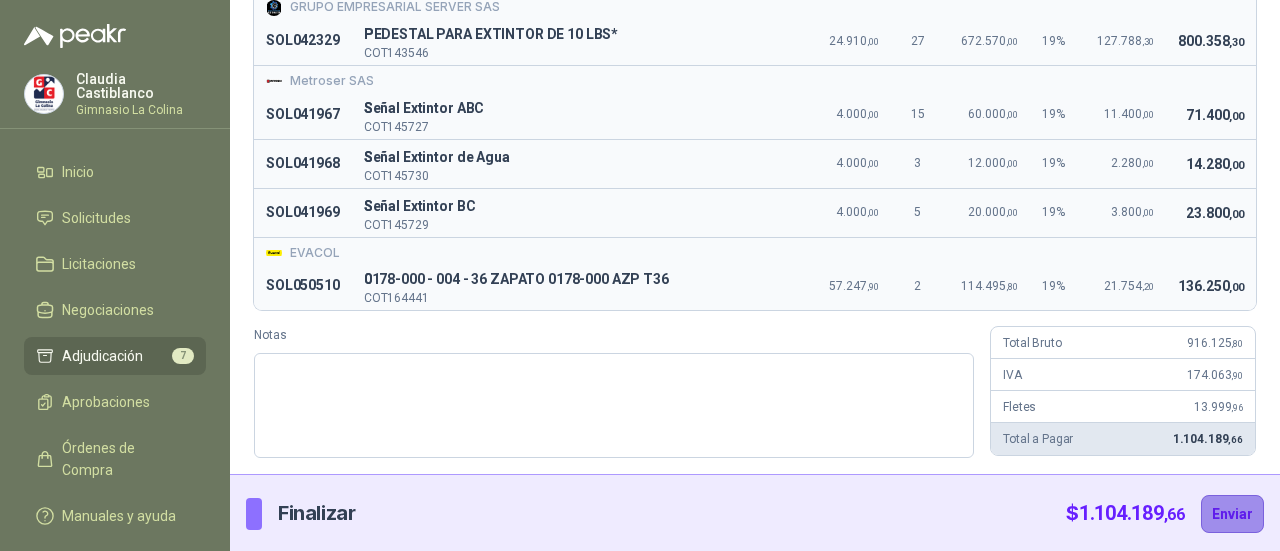 click on "Enviar" at bounding box center (1232, 514) 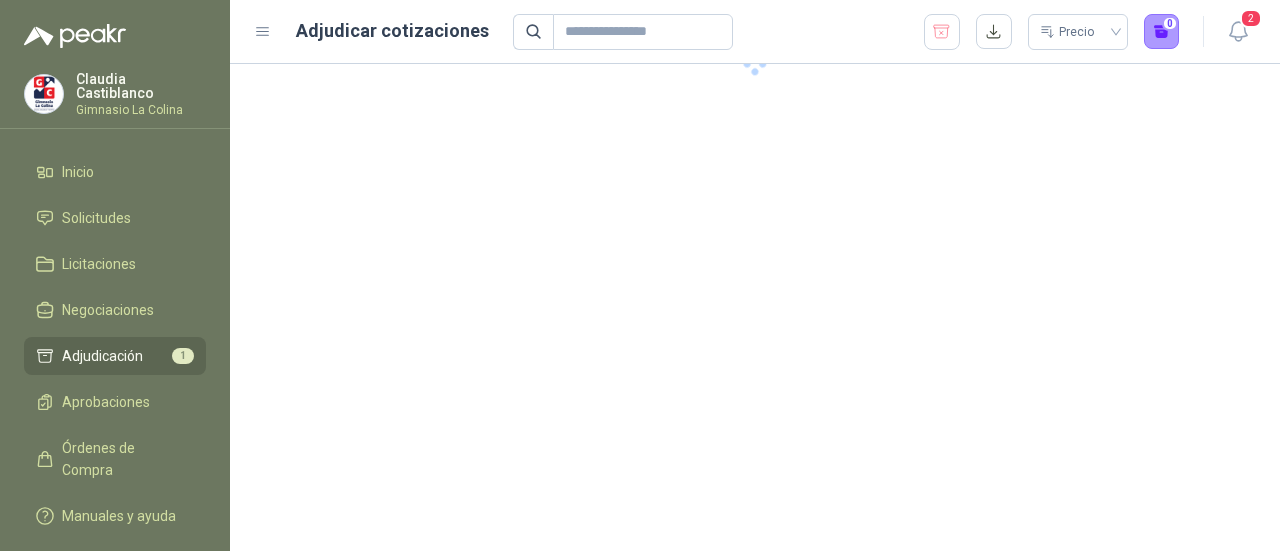 scroll, scrollTop: 0, scrollLeft: 0, axis: both 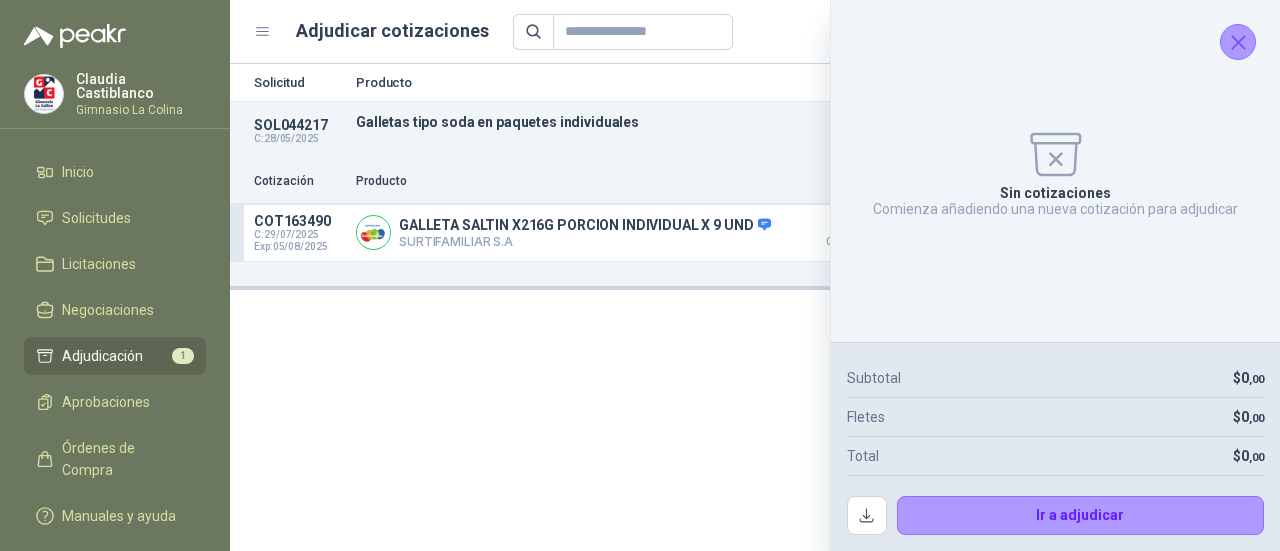 drag, startPoint x: 478, startPoint y: 369, endPoint x: 610, endPoint y: 363, distance: 132.13629 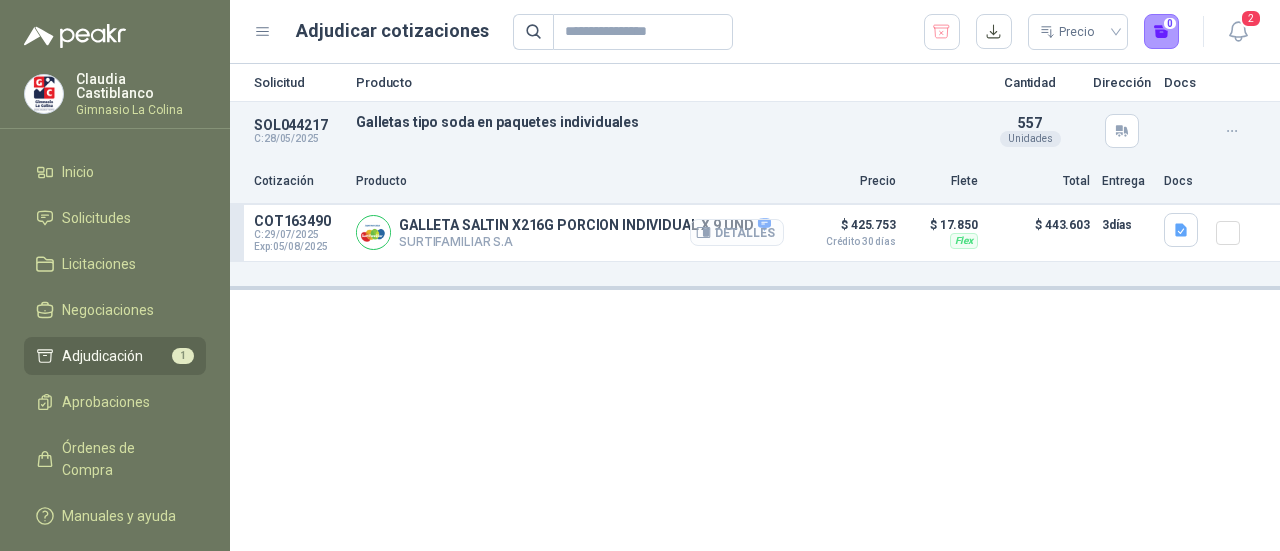 click on "Detalles" at bounding box center [737, 232] 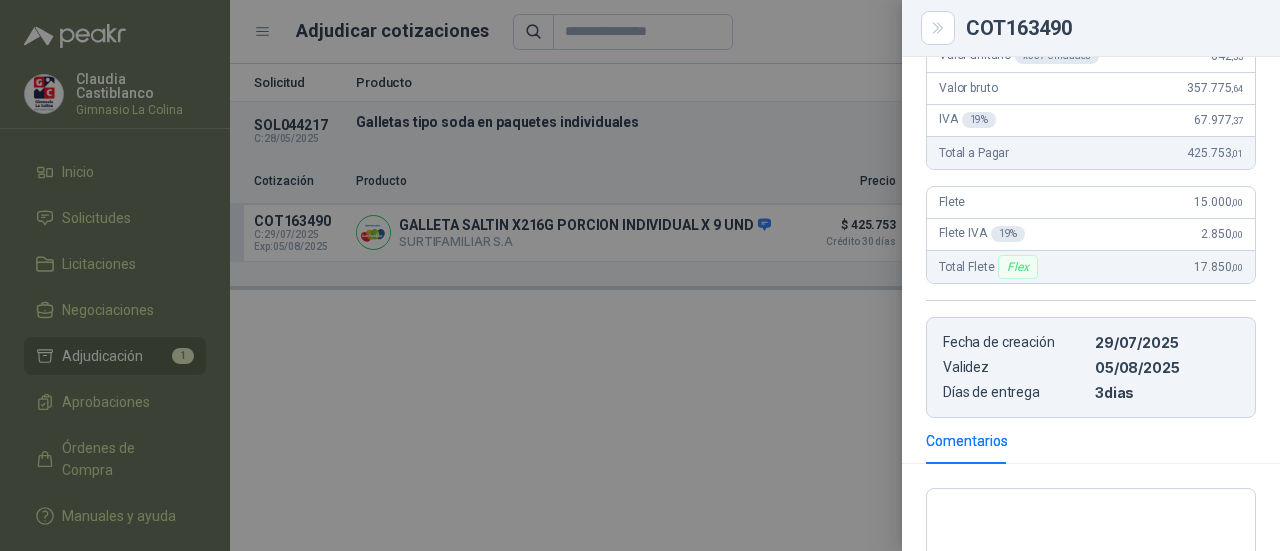 scroll, scrollTop: 400, scrollLeft: 0, axis: vertical 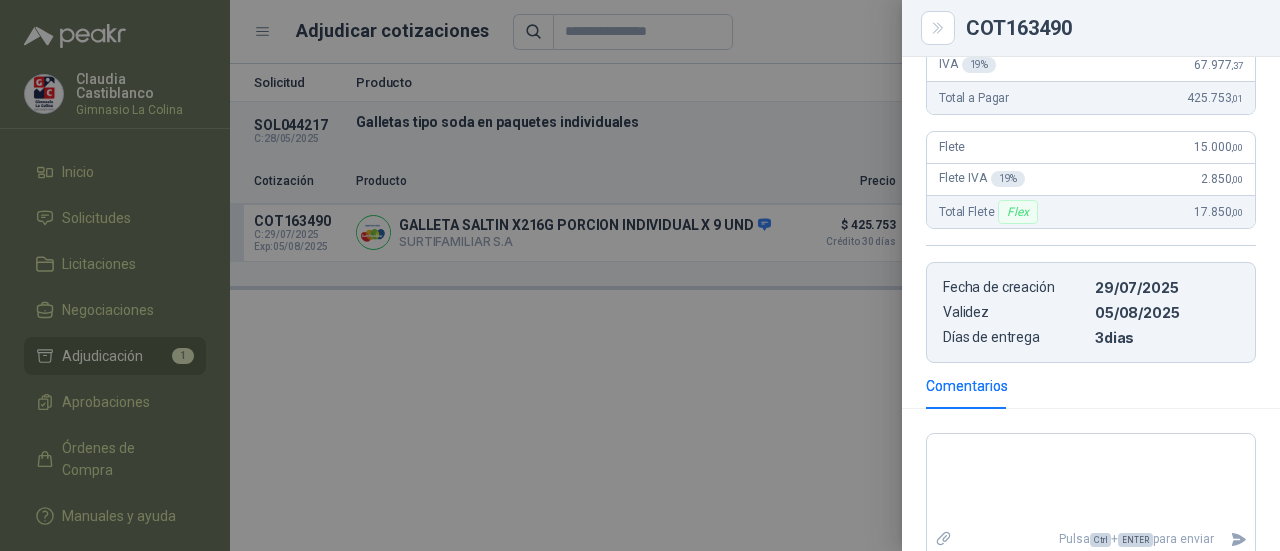 click at bounding box center (640, 275) 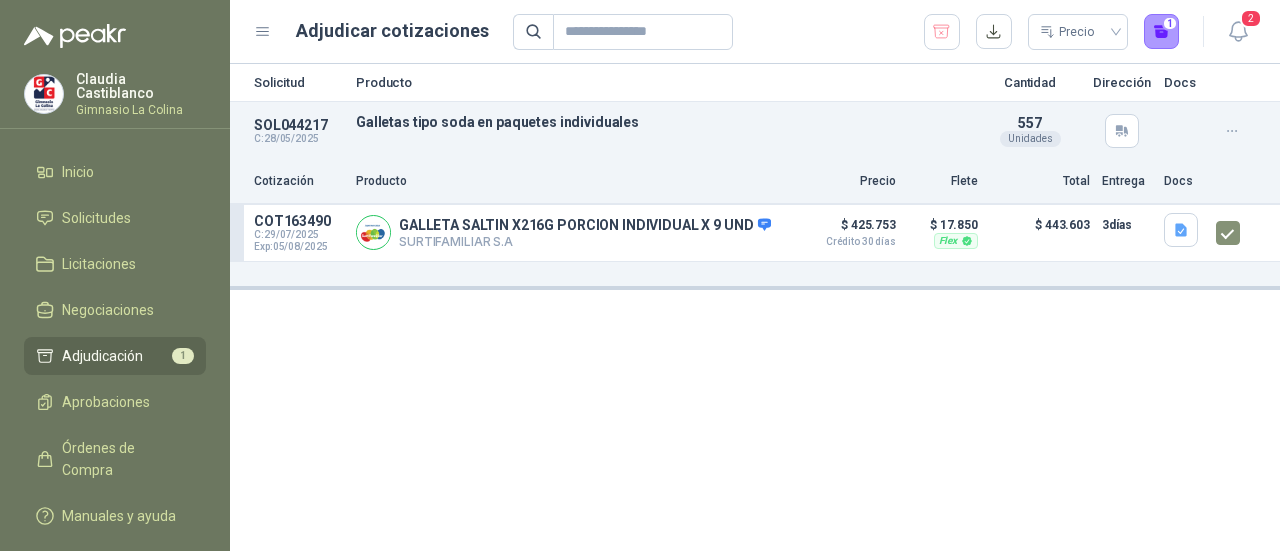click at bounding box center (1232, 131) 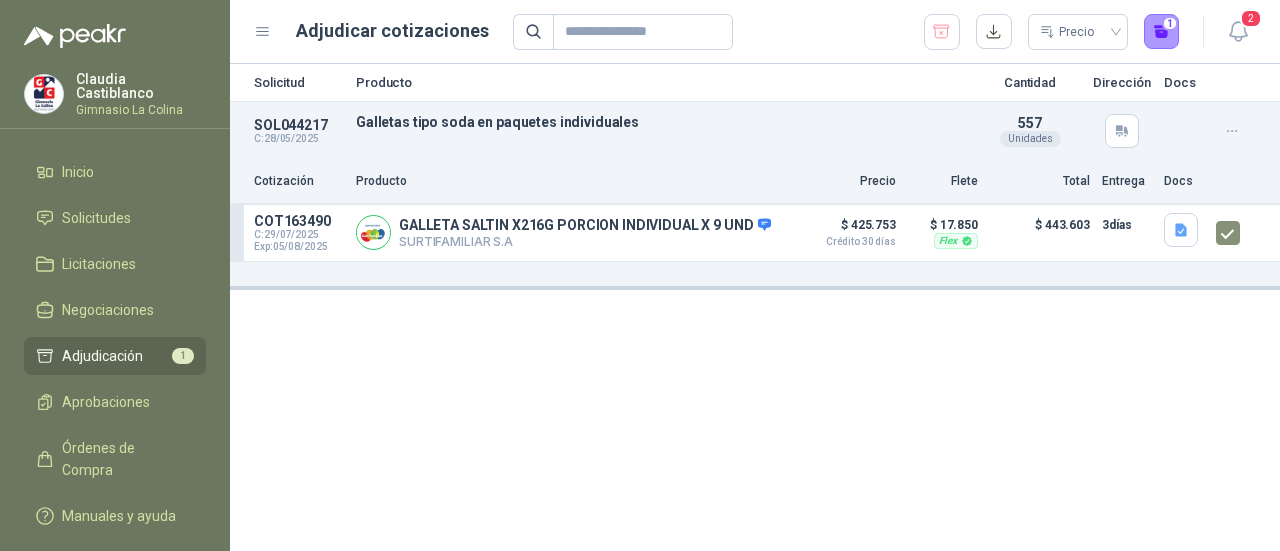 drag, startPoint x: 982, startPoint y: 403, endPoint x: 1179, endPoint y: 197, distance: 285.0351 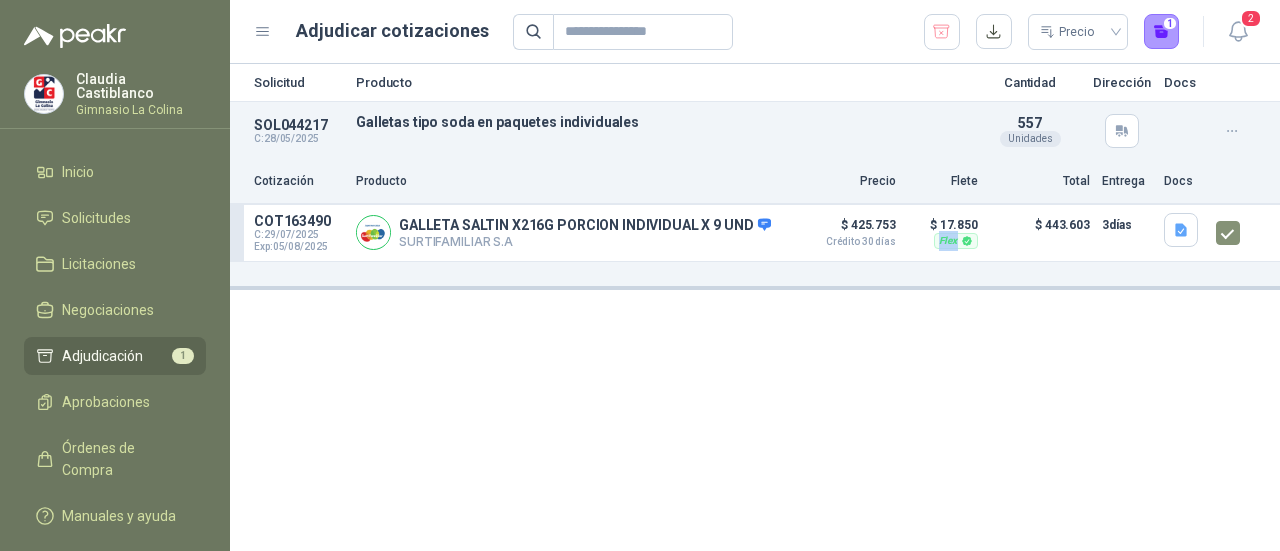 click at bounding box center (1232, 131) 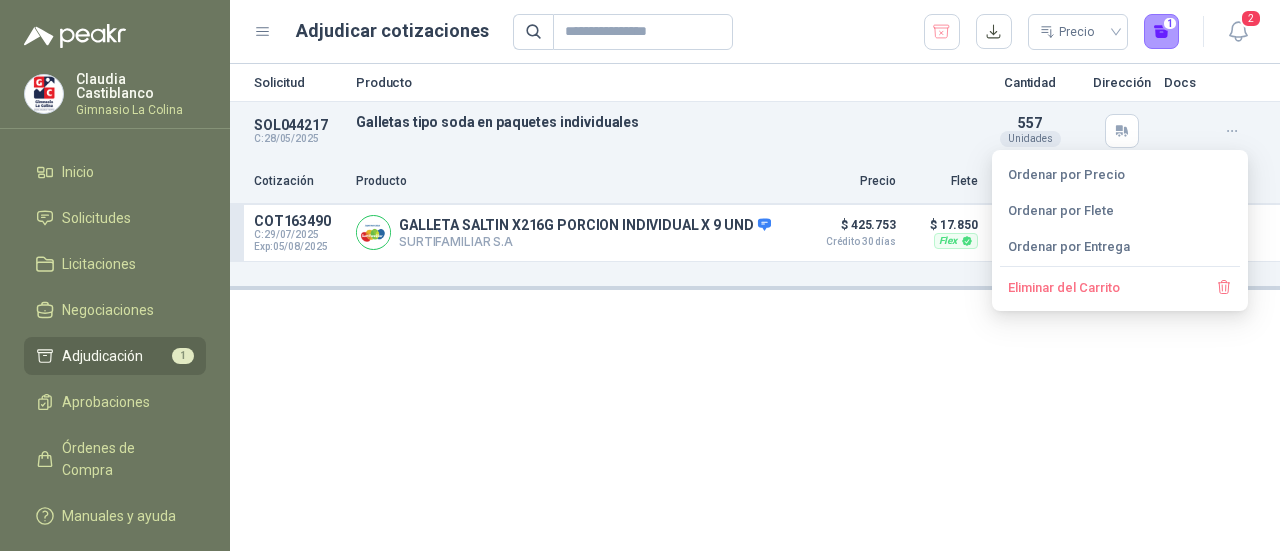 drag, startPoint x: 638, startPoint y: 409, endPoint x: 655, endPoint y: 401, distance: 18.788294 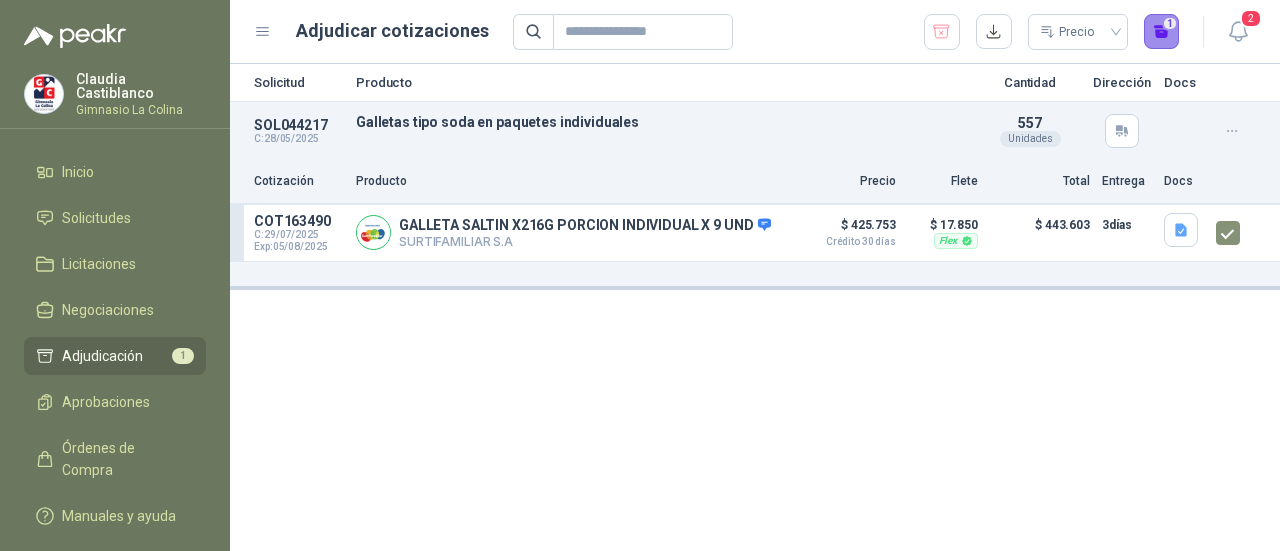click on "1" at bounding box center (1162, 32) 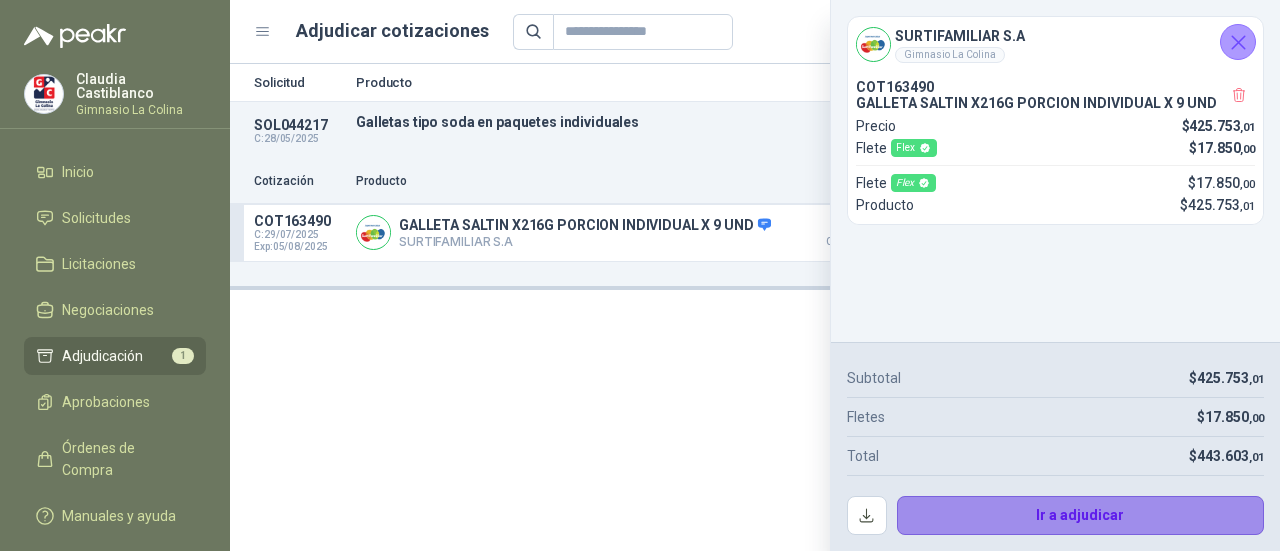 click on "Ir a adjudicar" at bounding box center (1081, 516) 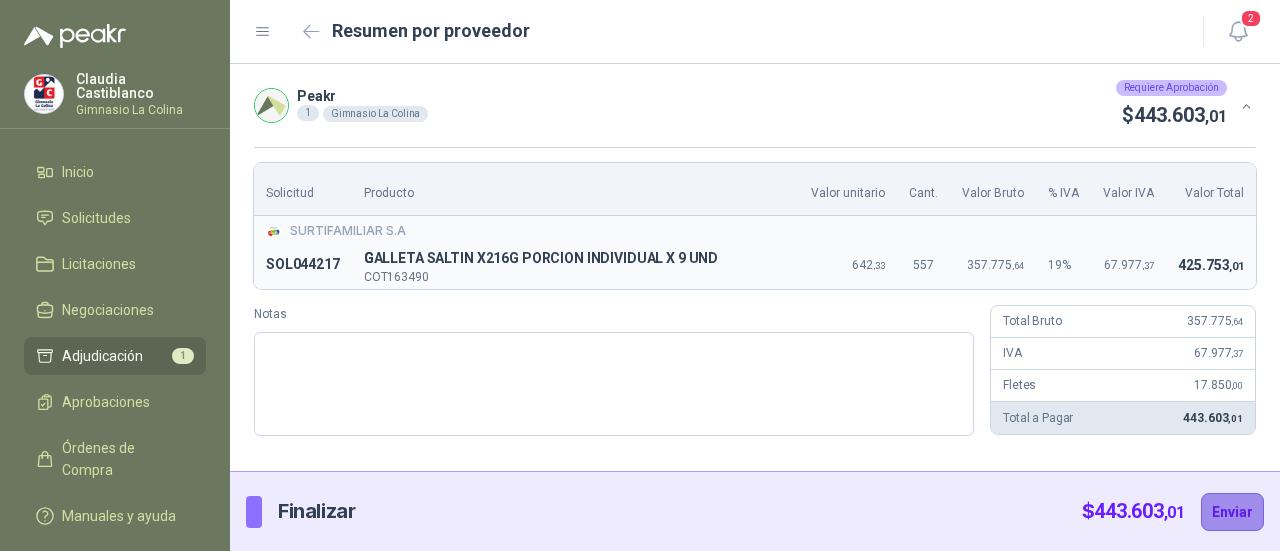 click on "Enviar" at bounding box center [1232, 512] 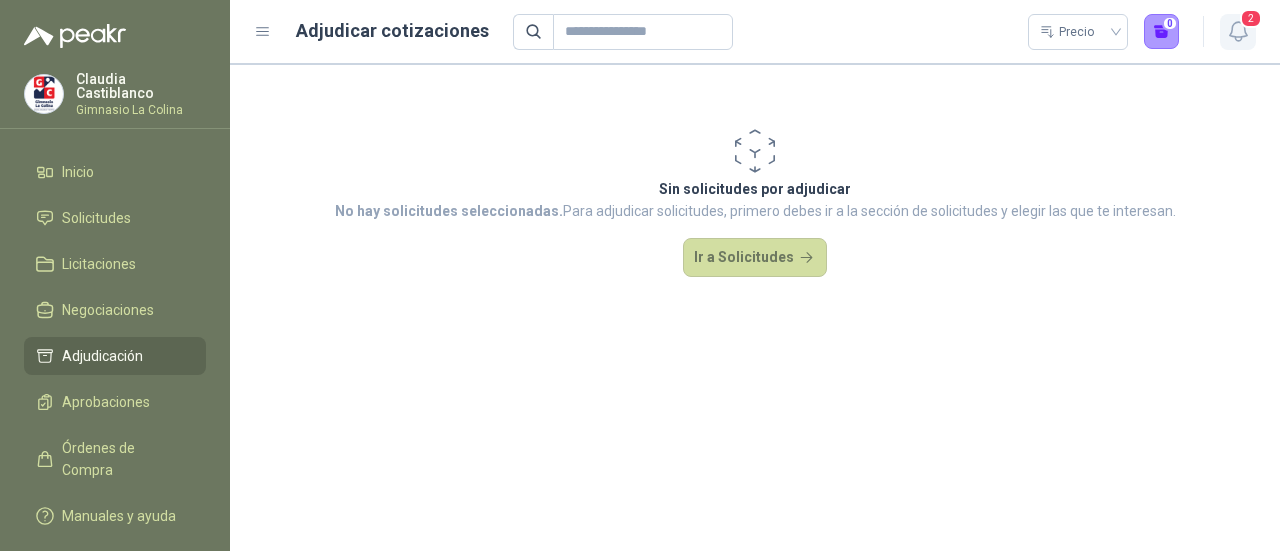 click on "2" at bounding box center (1251, 18) 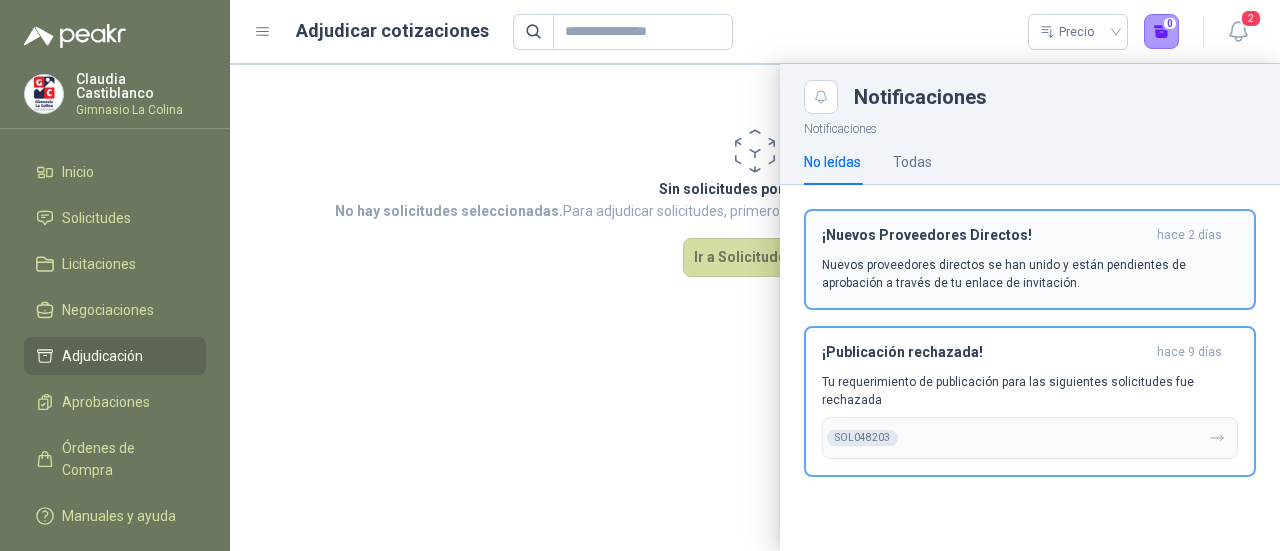 click on "¡Nuevos Proveedores Directos! hace 2 días   Nuevos proveedores directos se han unido y están pendientes de aprobación a través de tu enlace de invitación." at bounding box center [1030, 259] 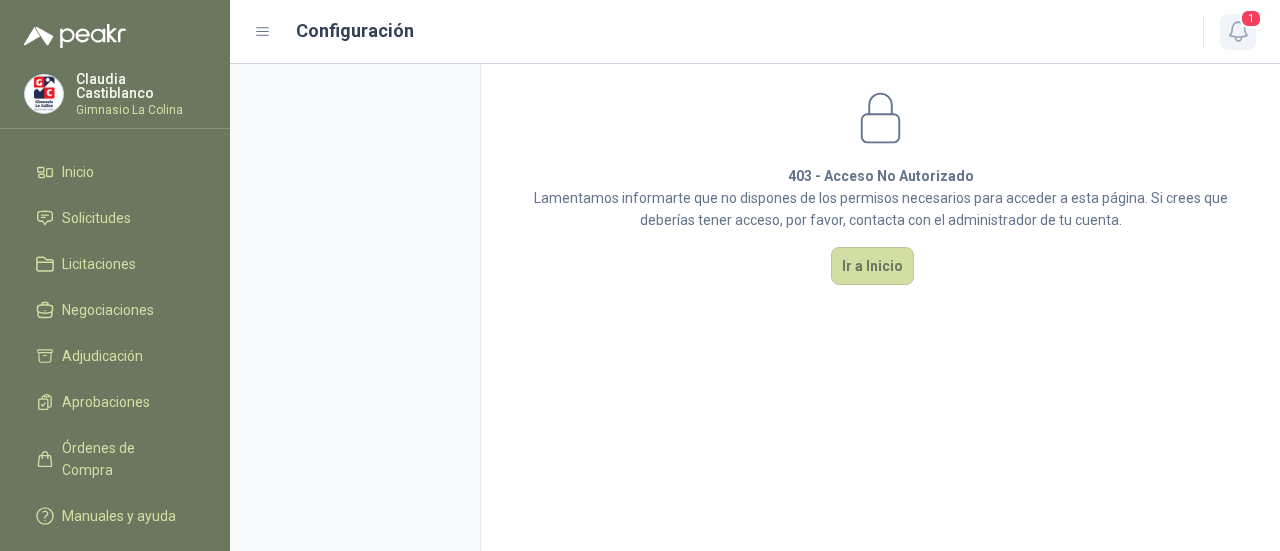 click 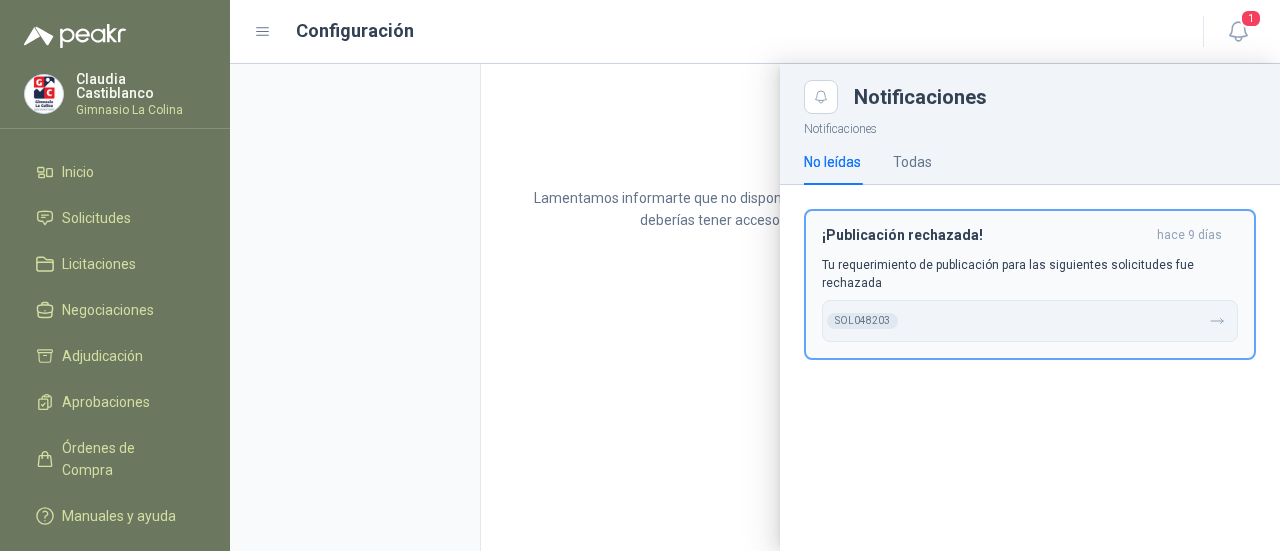 click on "Tu requerimiento de publicación para las siguientes solicitudes fue rechazada" at bounding box center [1030, 274] 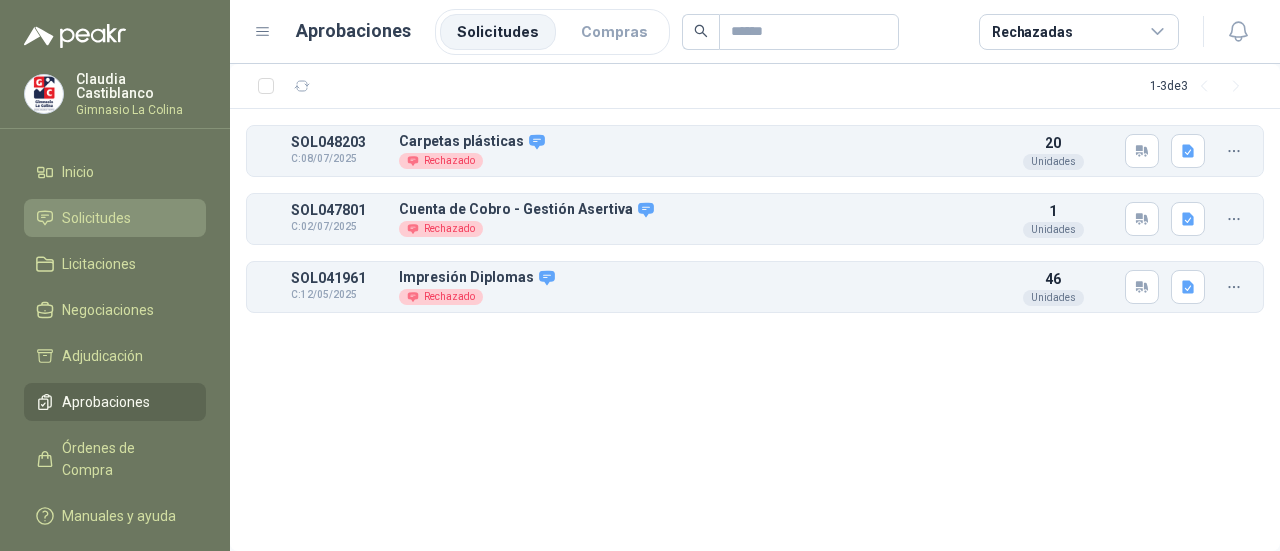 click on "Solicitudes" at bounding box center [96, 218] 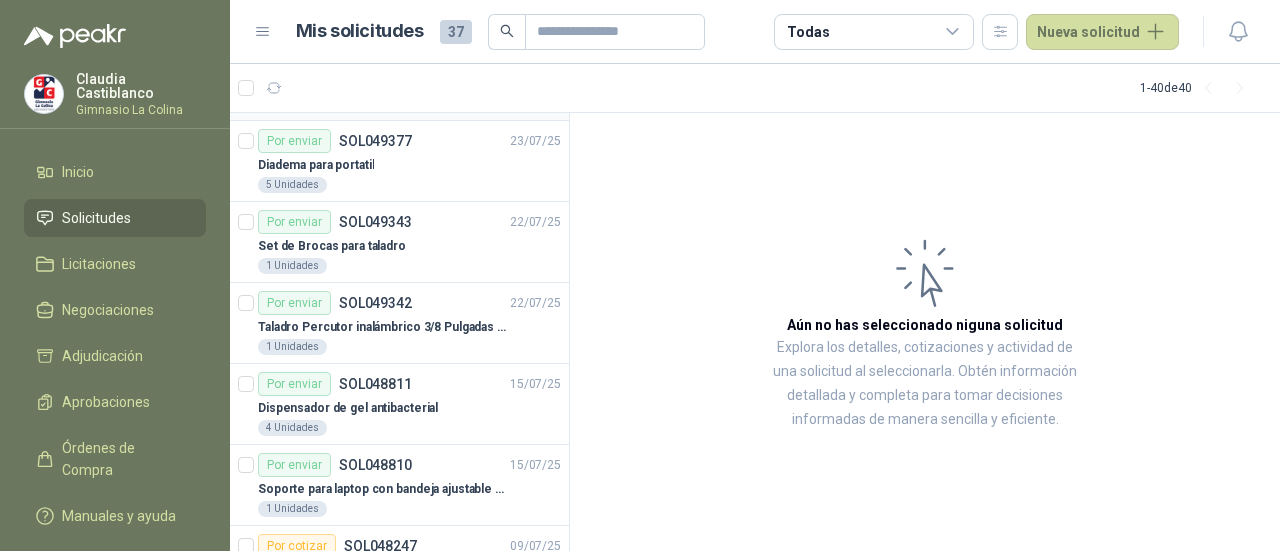 scroll, scrollTop: 0, scrollLeft: 0, axis: both 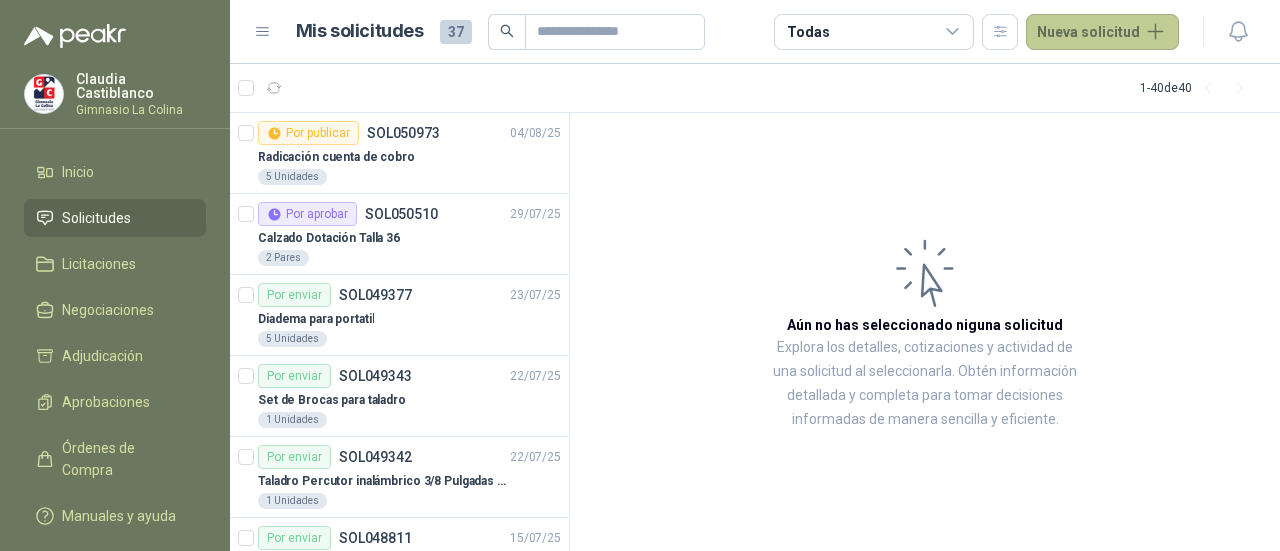 click on "Nueva solicitud" at bounding box center [1102, 32] 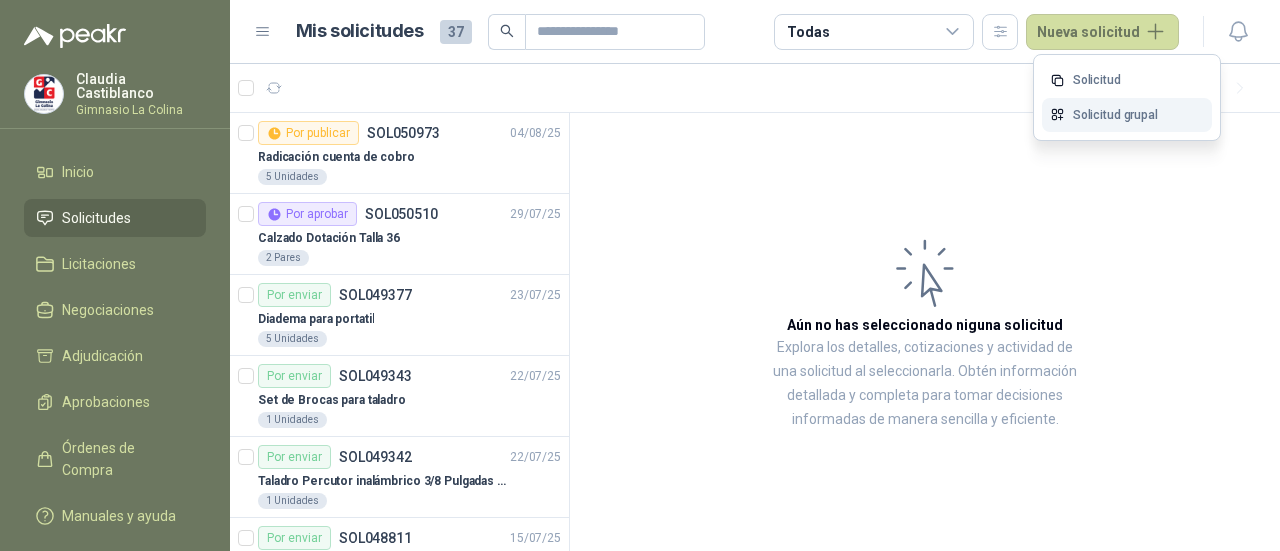 click on "Solicitud grupal" at bounding box center (1127, 115) 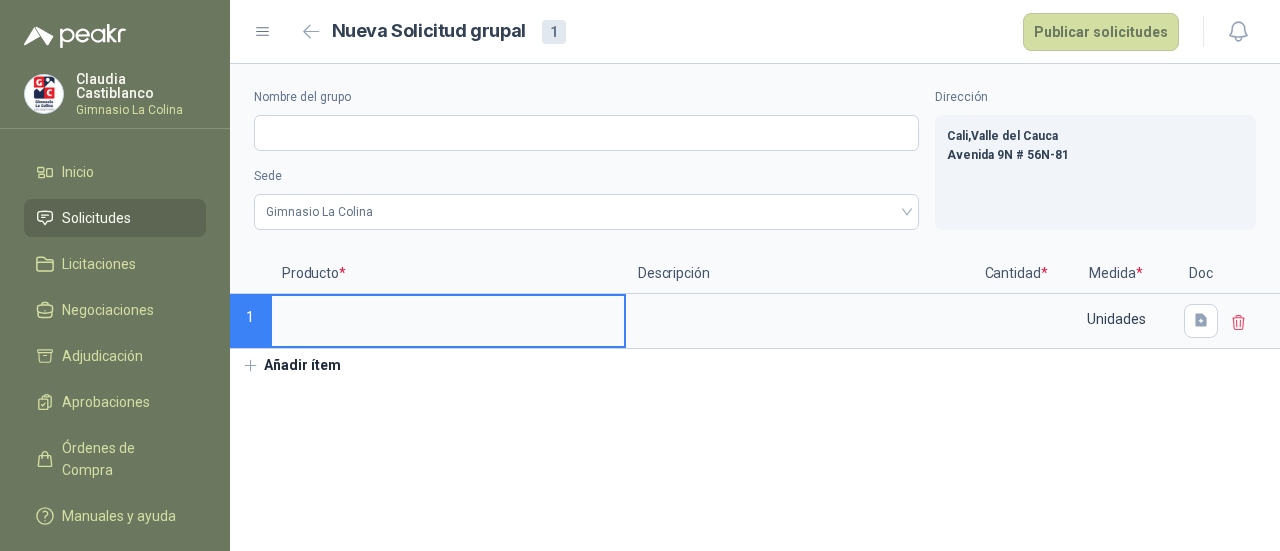 type 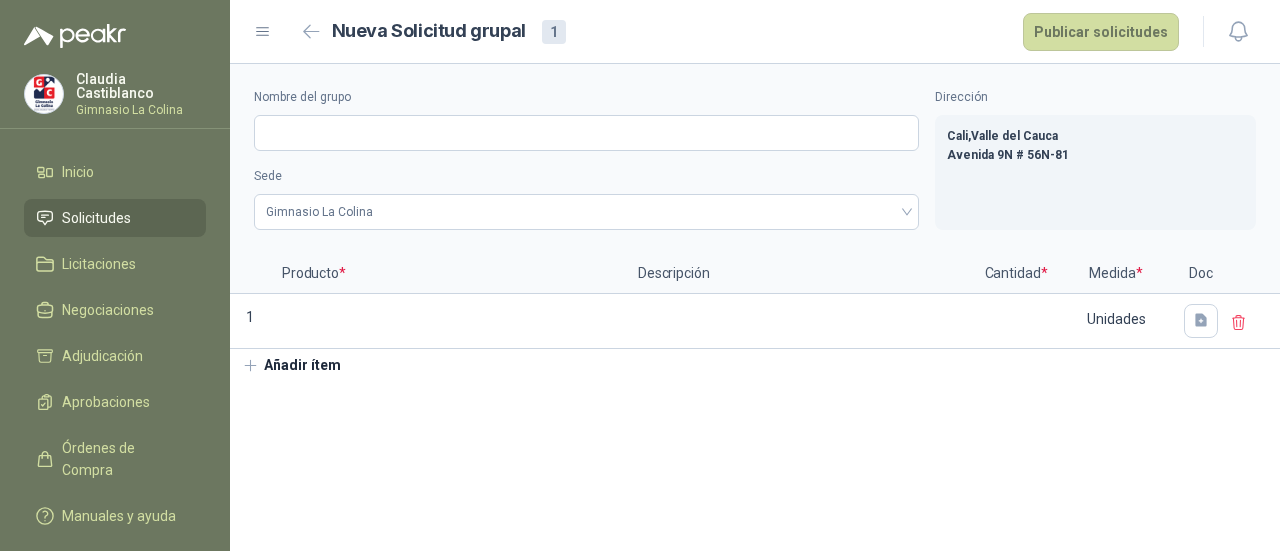 click on "Nombre del grupo Sede Gimnasio La Colina Dirección [CITY] ,  [STATE] [STREET] [NUMBER] Producto * Descripción Cantidad * Medida * Doc 1 Unidades Añadir ítem" at bounding box center [755, 307] 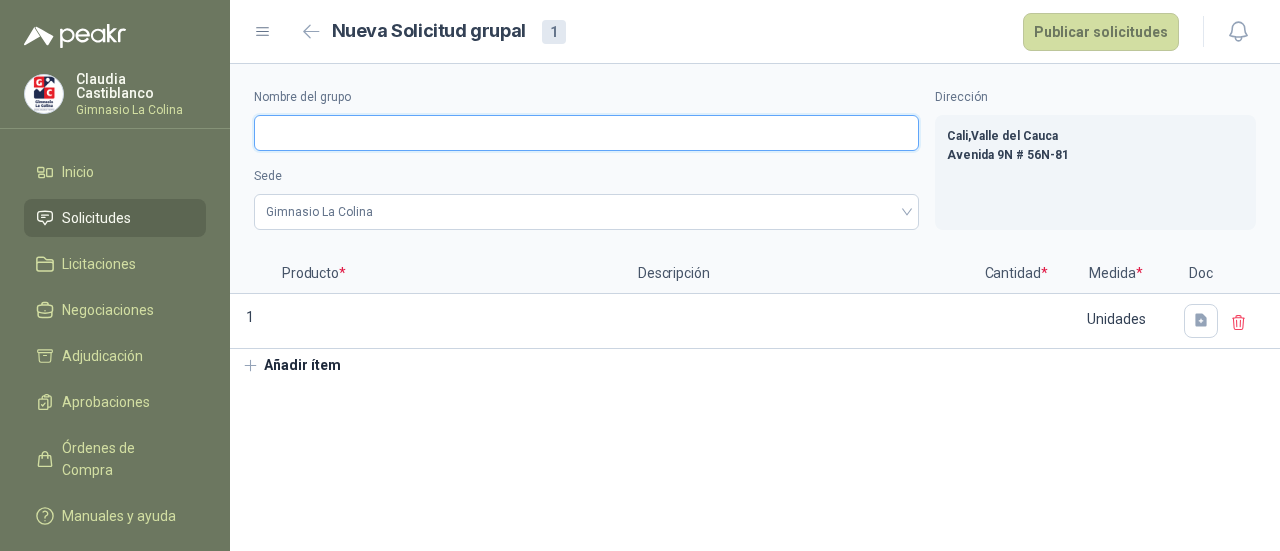 click on "Nombre del grupo" at bounding box center (586, 133) 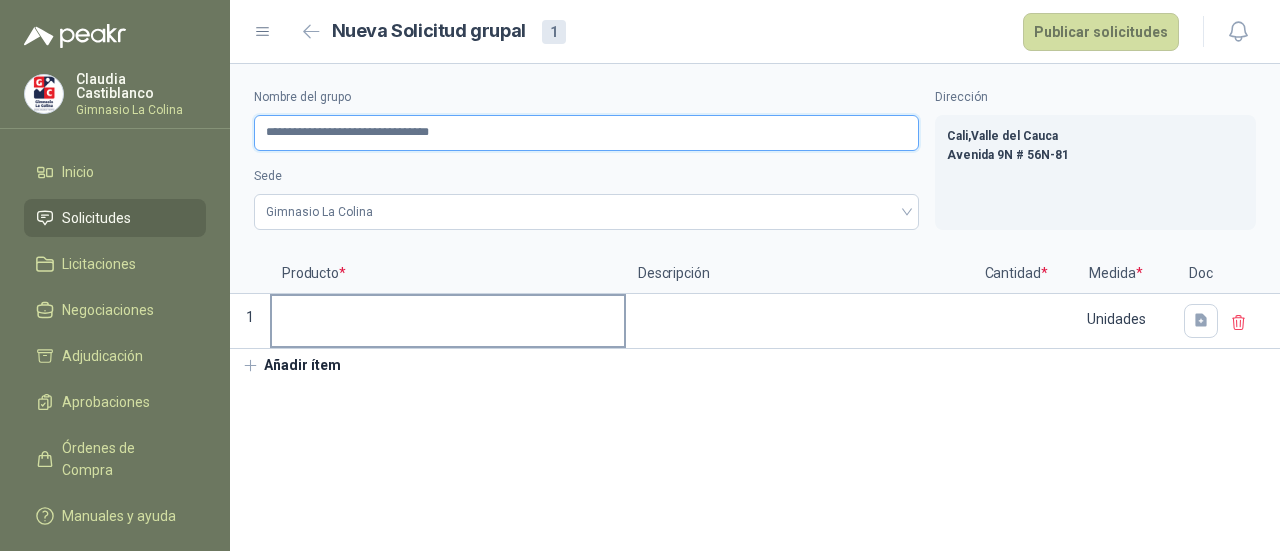 type on "**********" 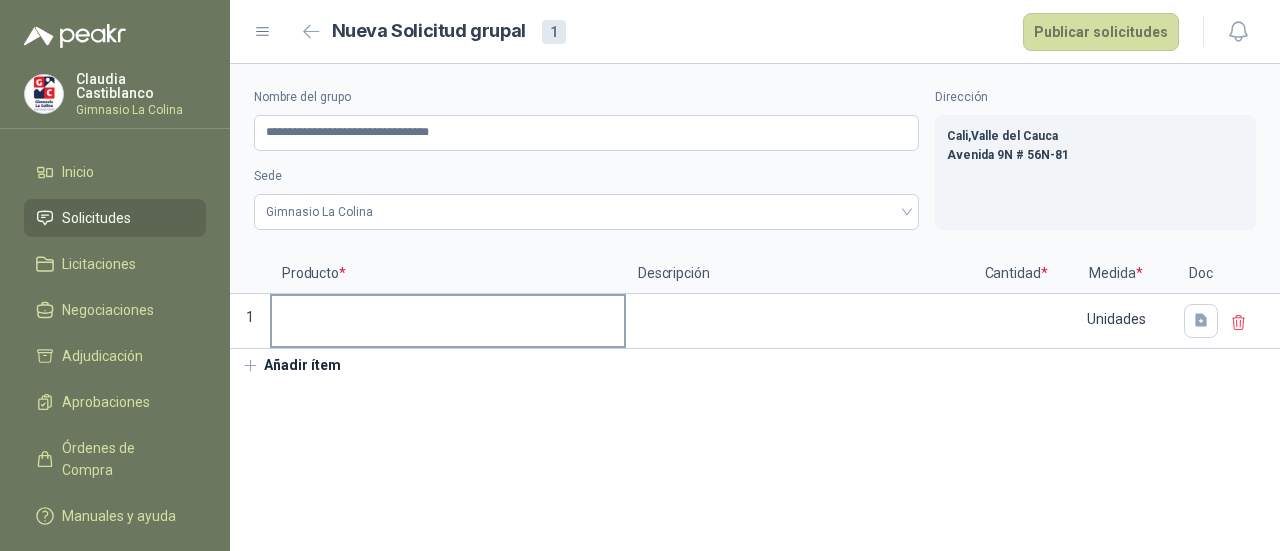 click at bounding box center [448, 315] 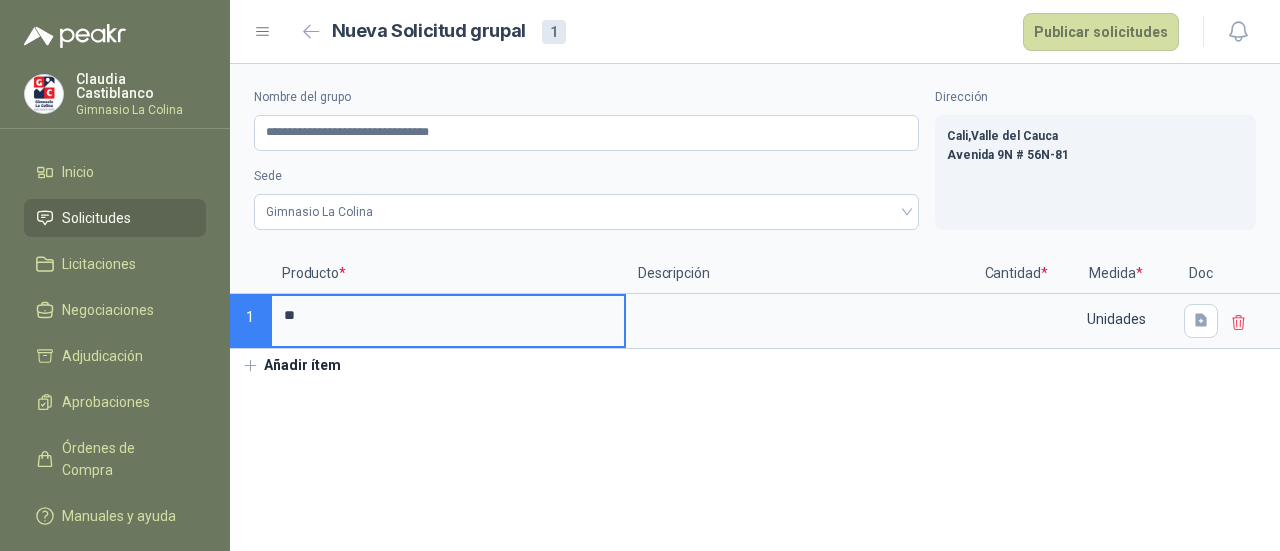 type on "*" 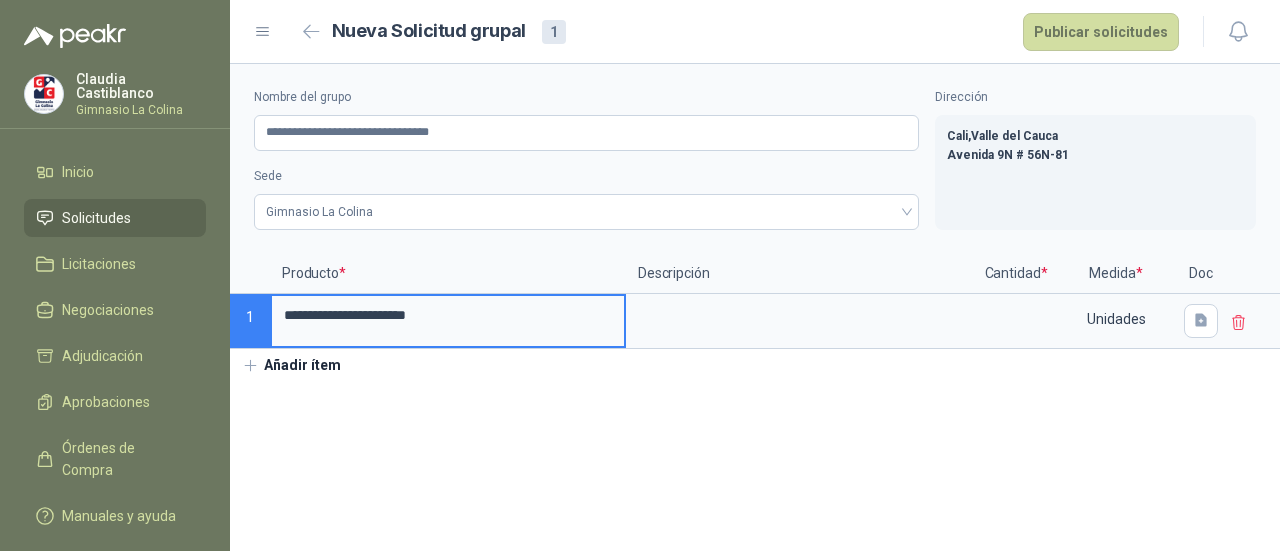type on "**********" 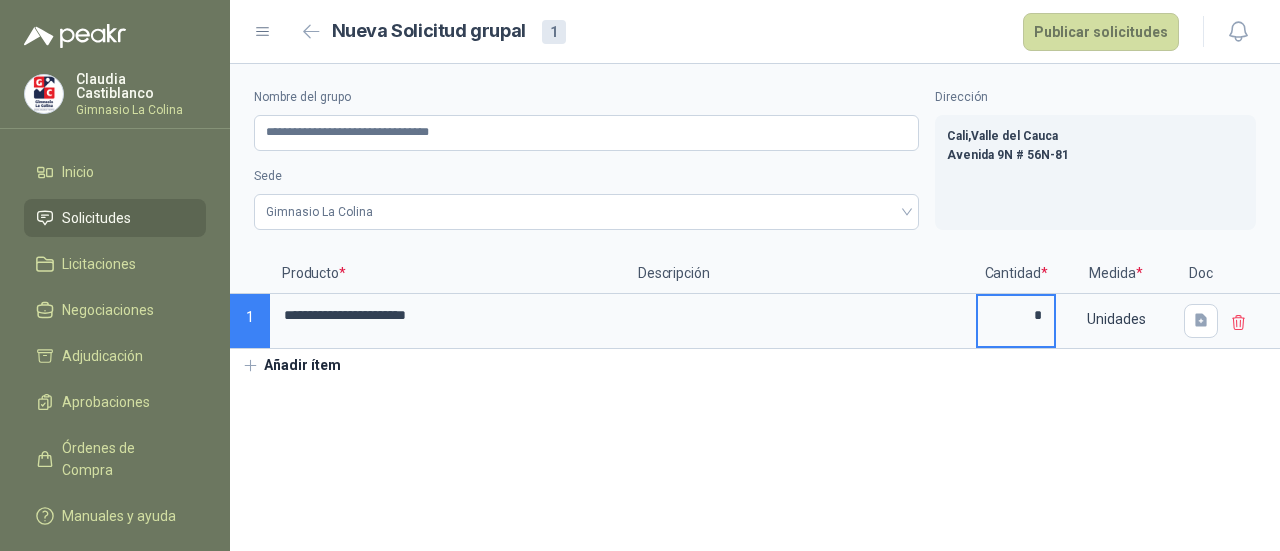 type on "*" 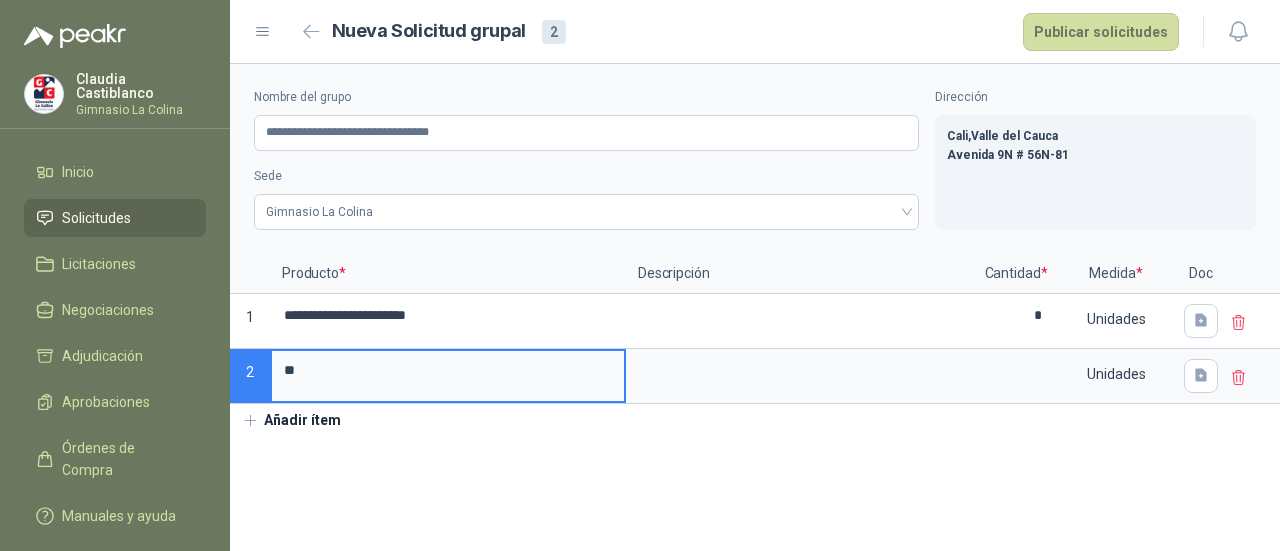 type on "*" 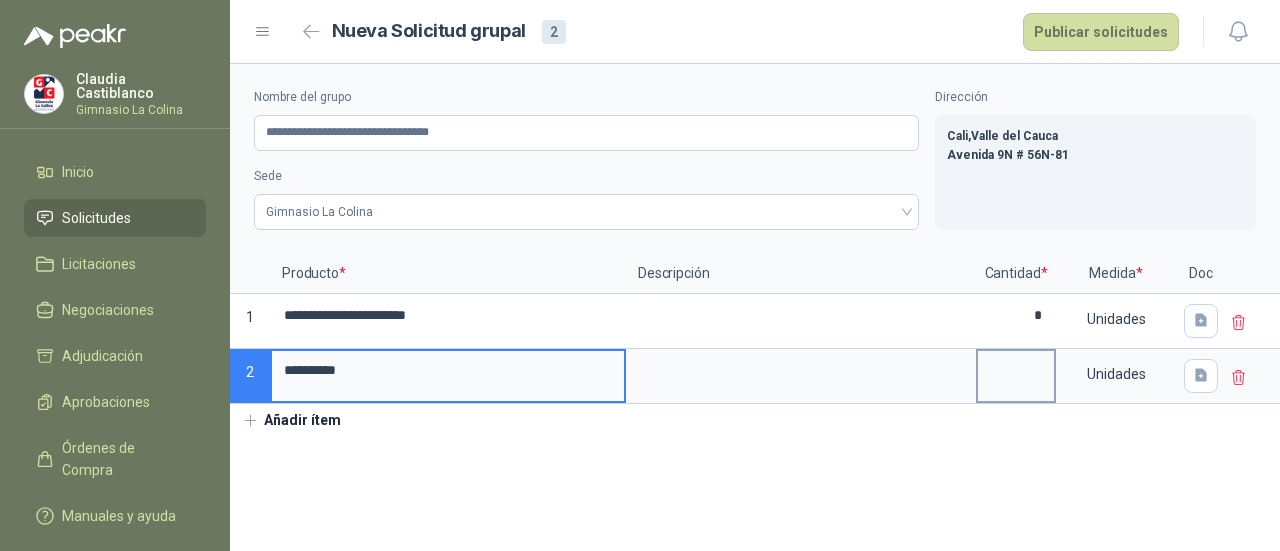 type on "**********" 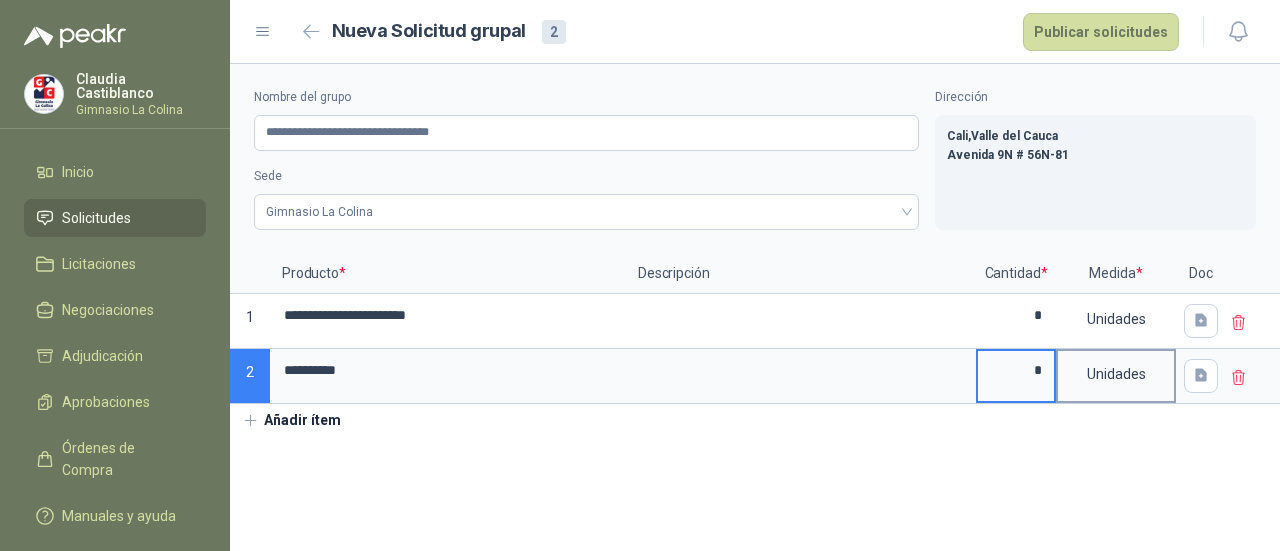 type on "*" 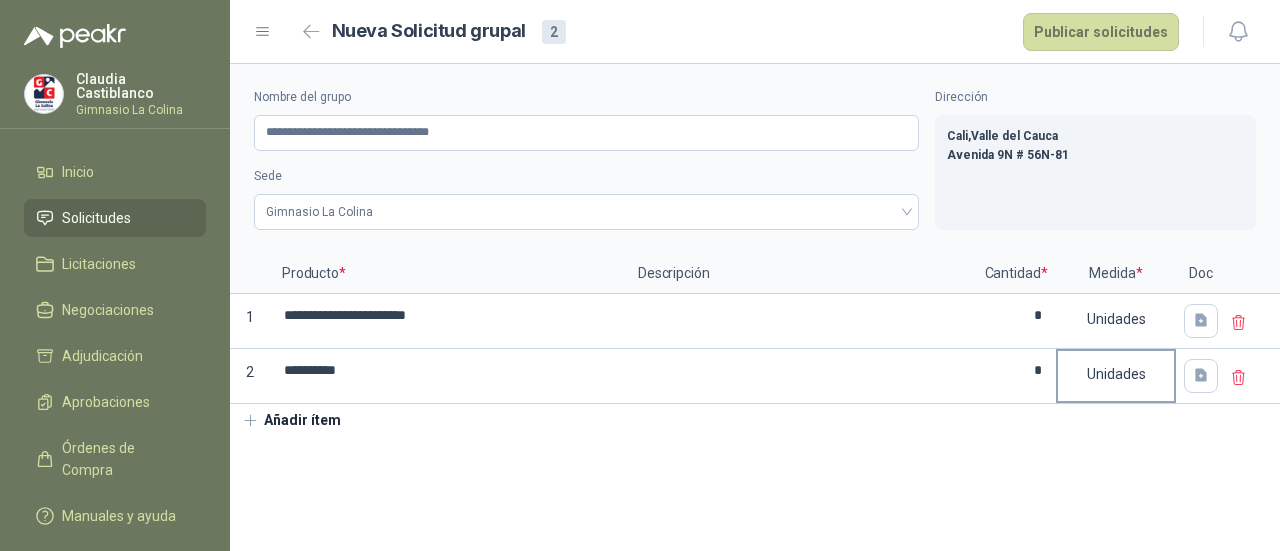 click on "Unidades" at bounding box center (1116, 374) 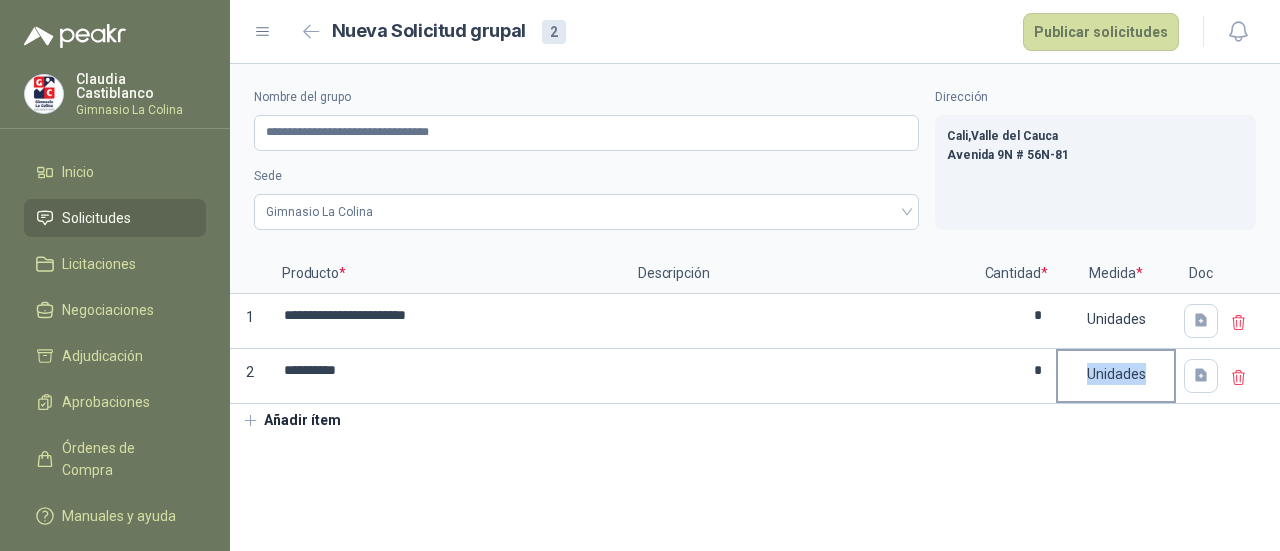 click on "Unidades" at bounding box center (1116, 374) 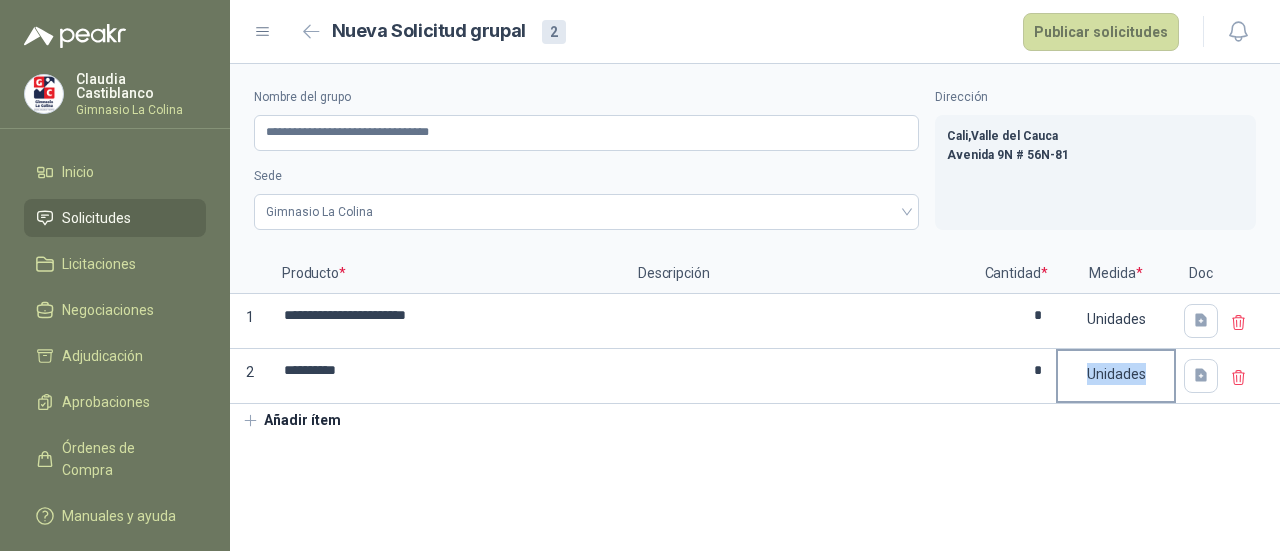 click on "Unidades" at bounding box center [1116, 374] 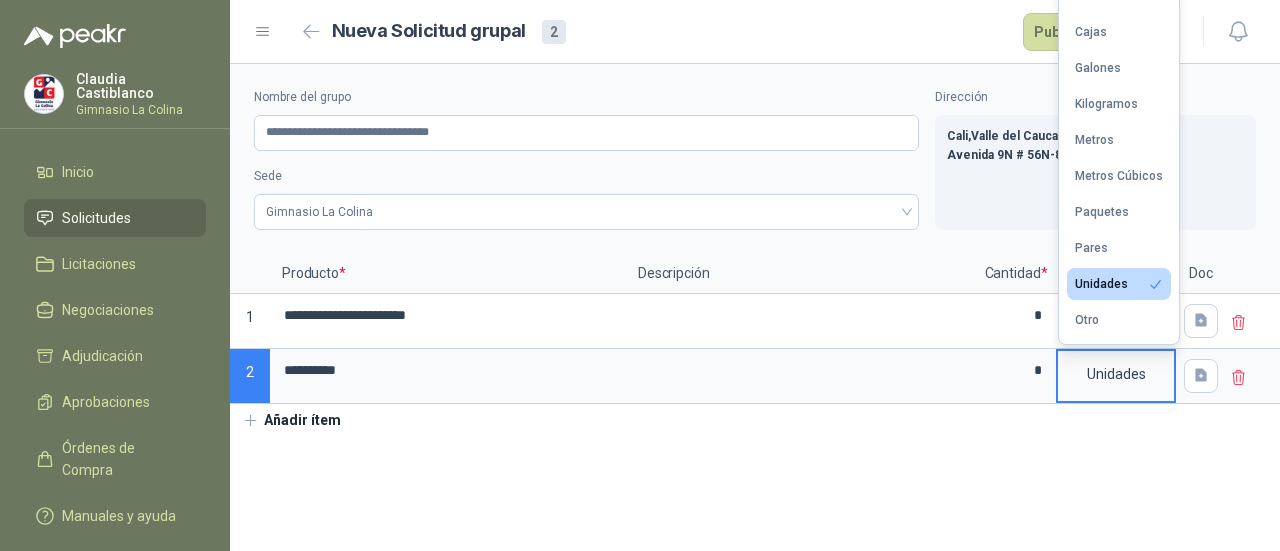 click on "**********" at bounding box center [755, 250] 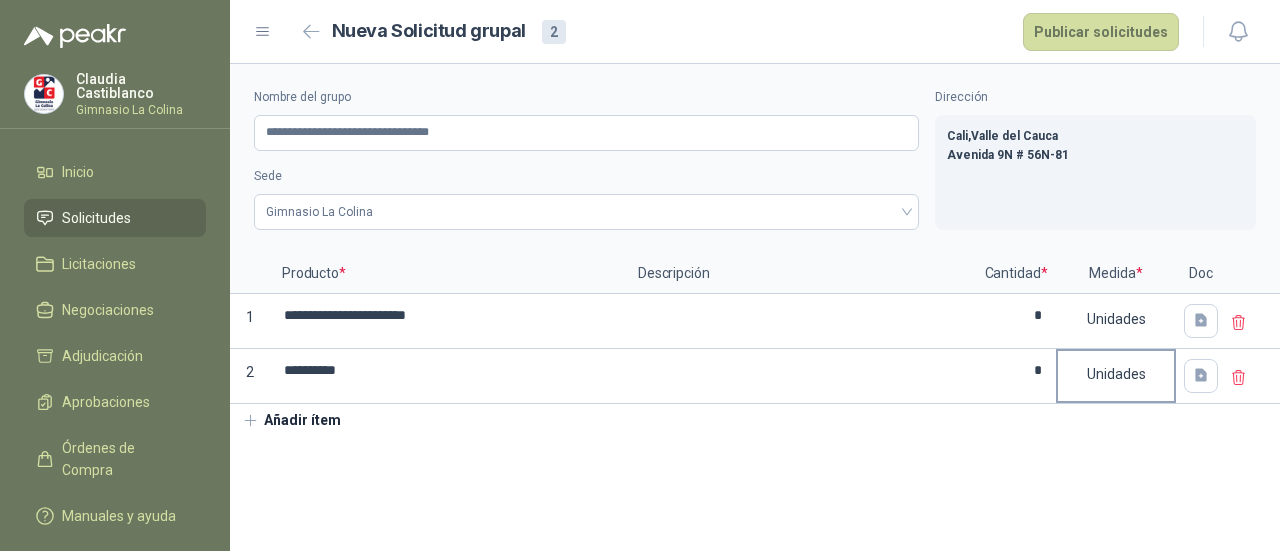 click on "Unidades" at bounding box center [1116, 374] 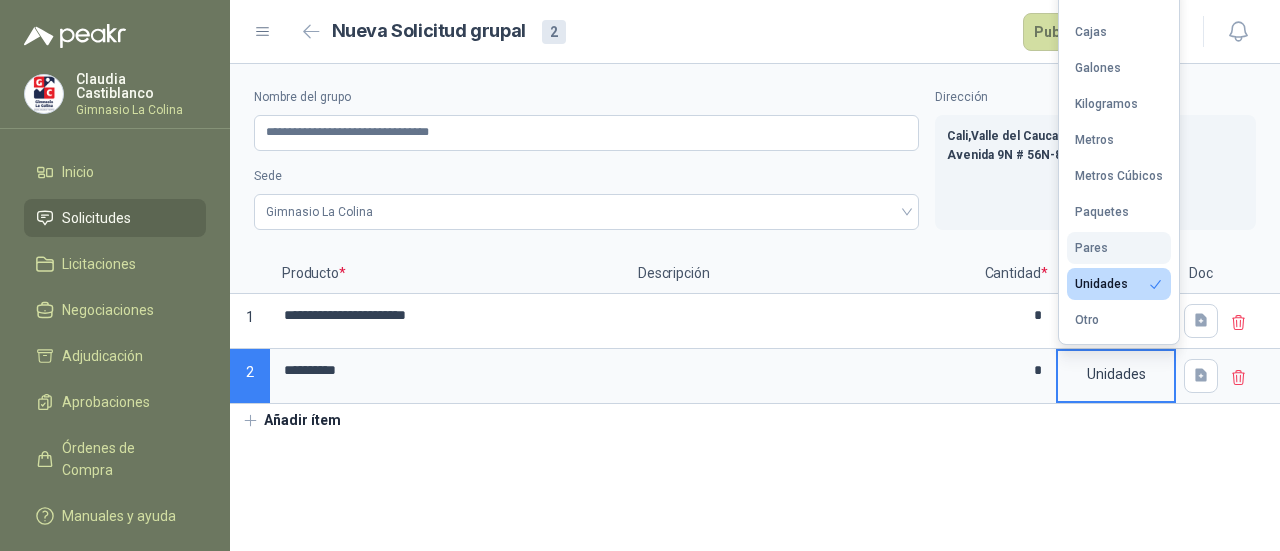 click on "Pares" at bounding box center (1091, 248) 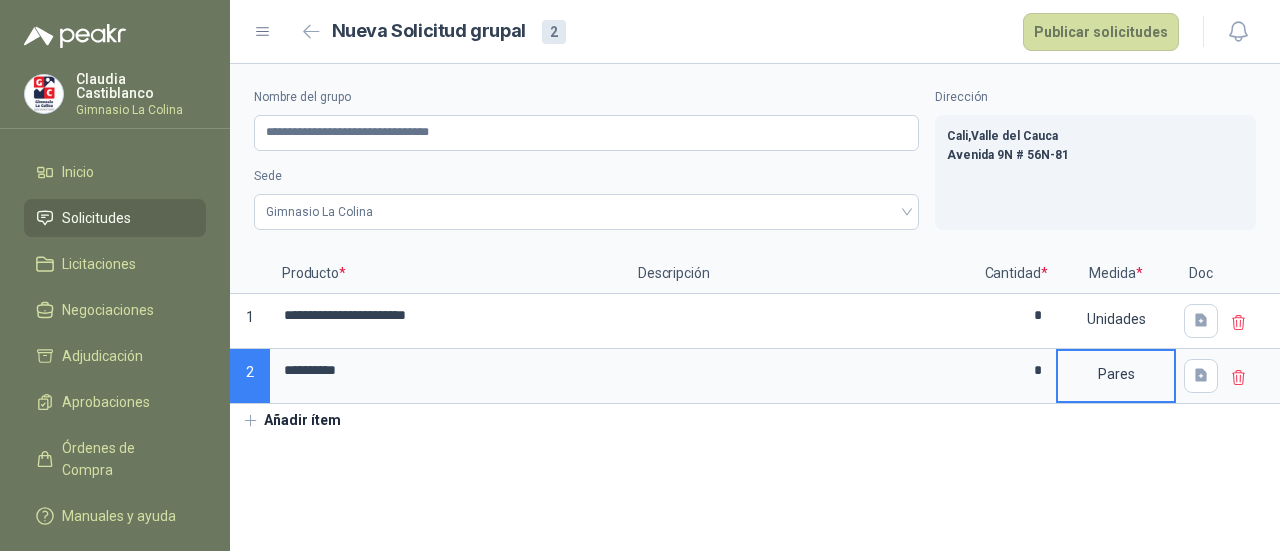 click on "Añadir ítem" at bounding box center (291, 421) 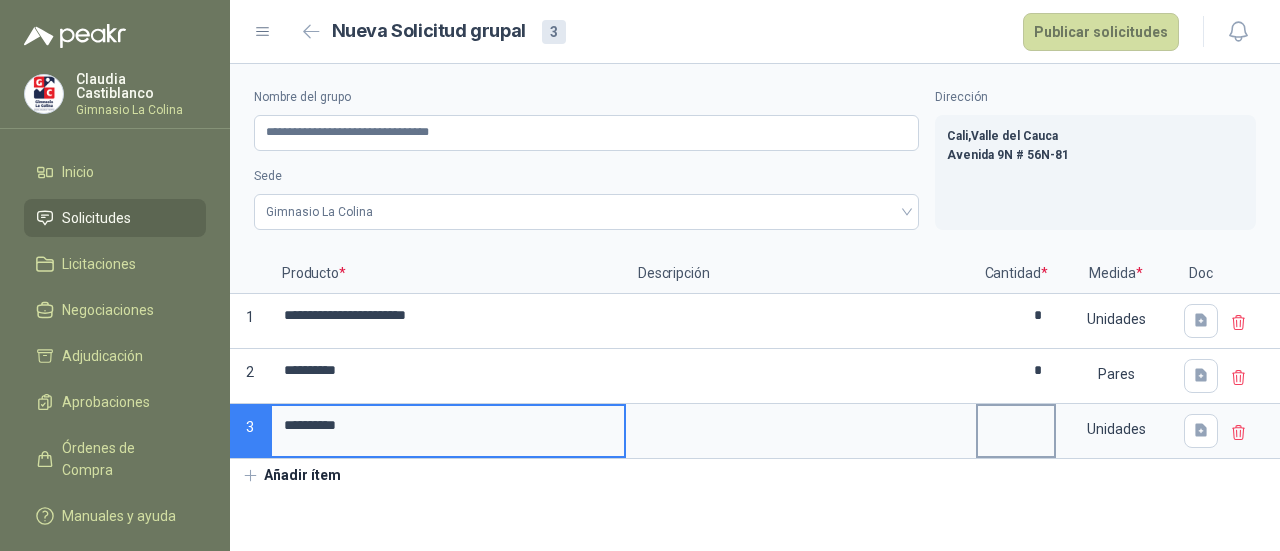 type on "*********" 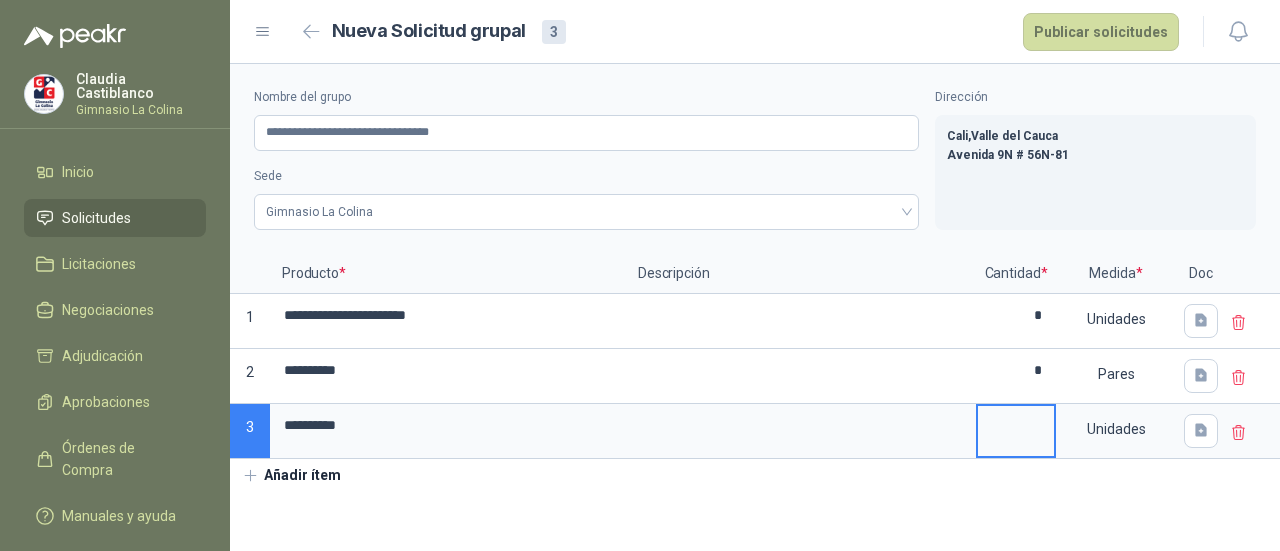 click at bounding box center (1016, 425) 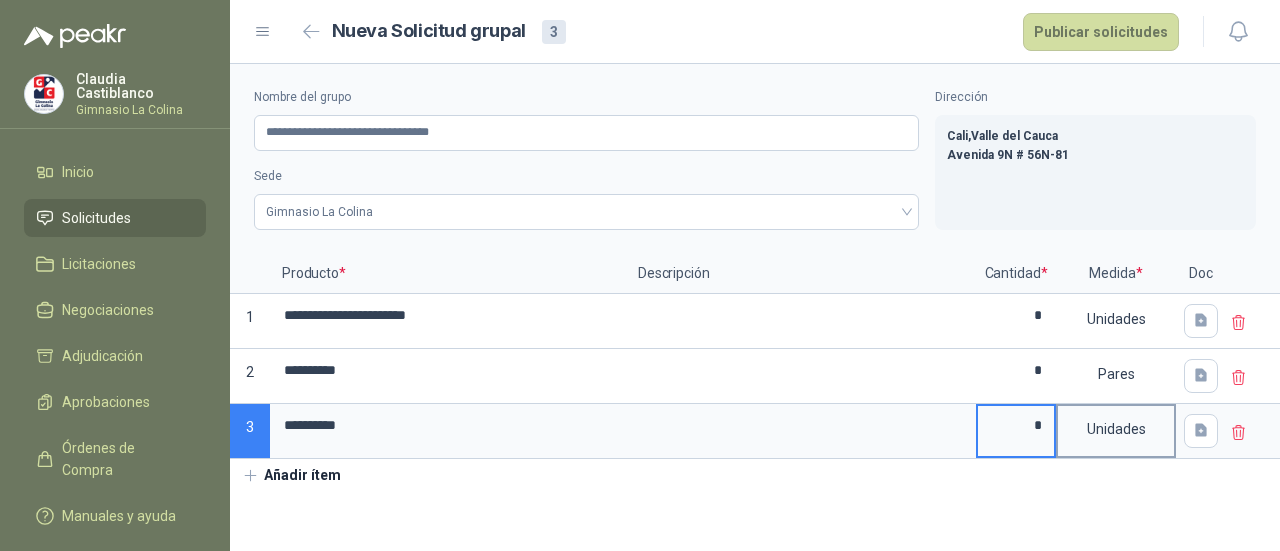 type on "*" 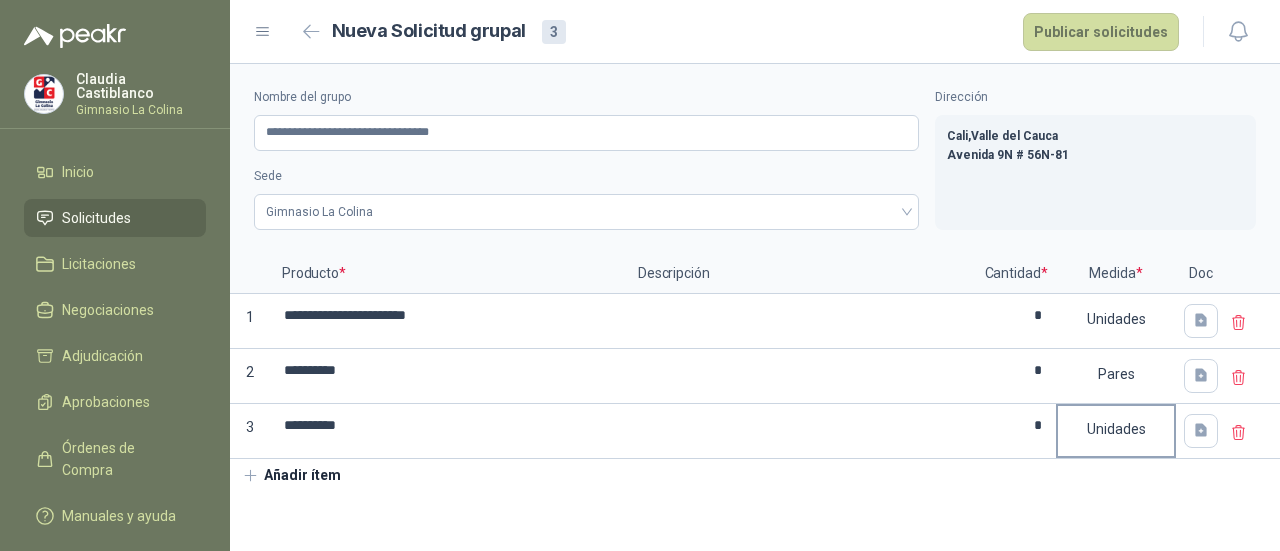 click on "Unidades" at bounding box center [1116, 429] 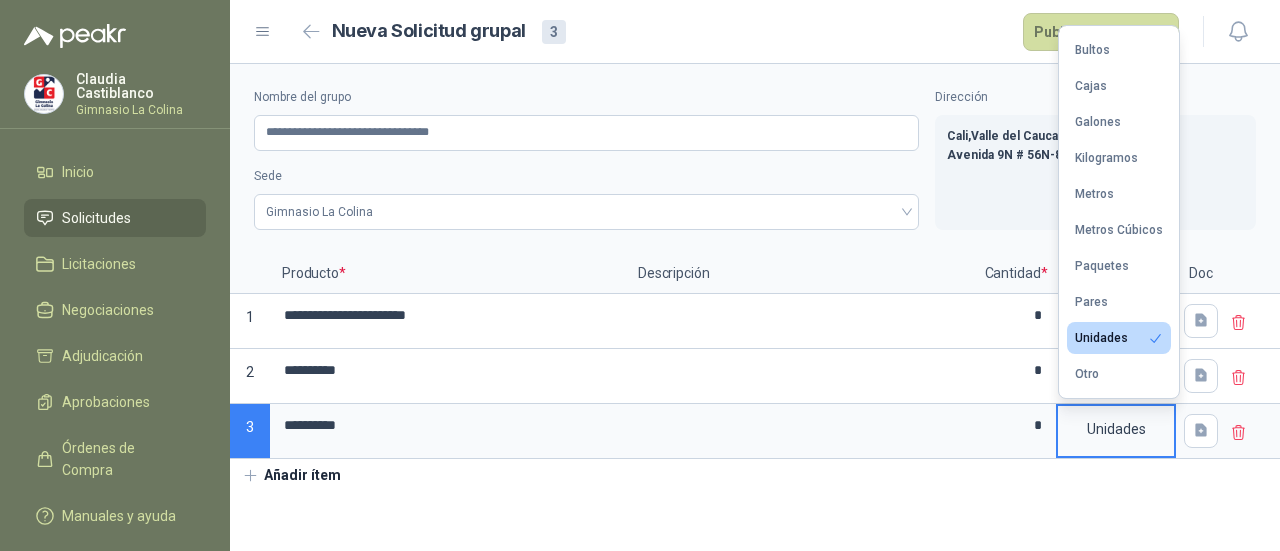 click on "Unidades" at bounding box center [1116, 429] 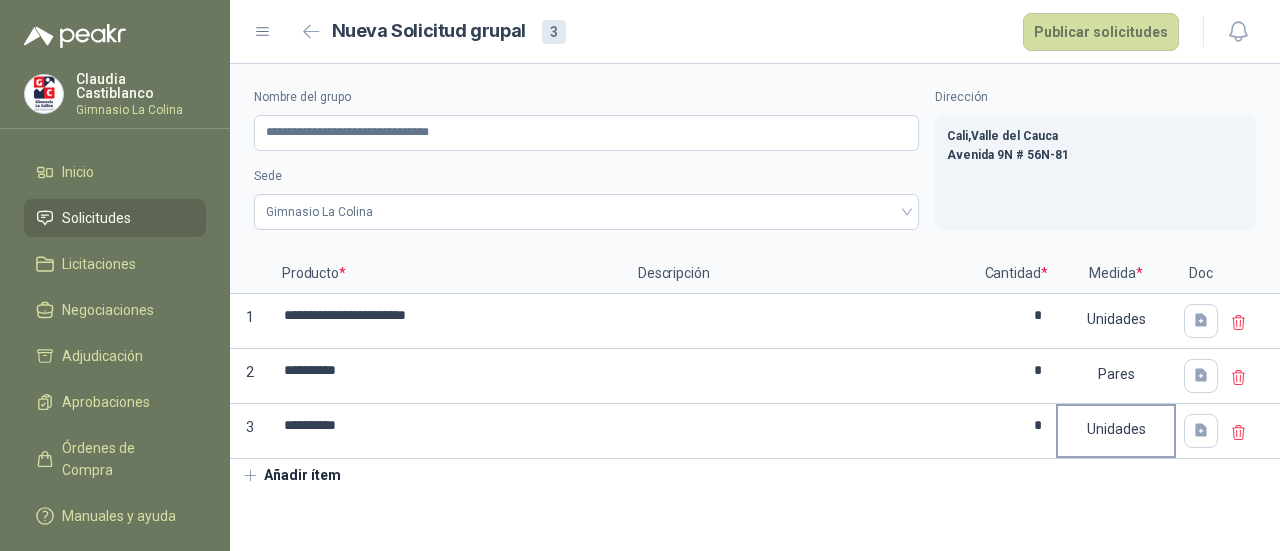 click on "Unidades" at bounding box center [1116, 429] 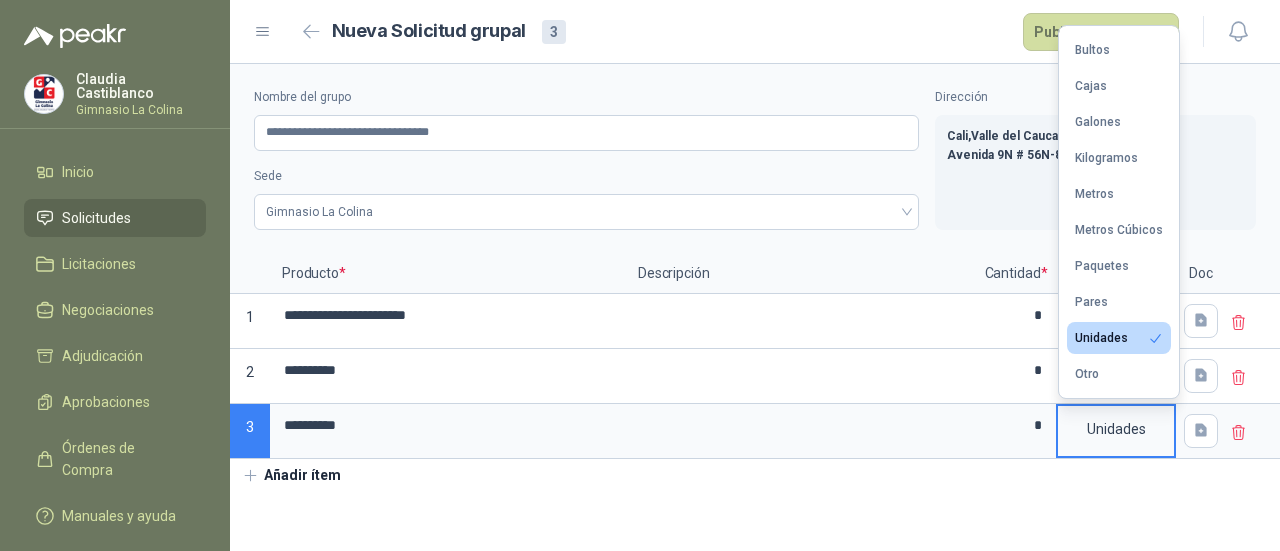 click on "Pares" at bounding box center [1119, 302] 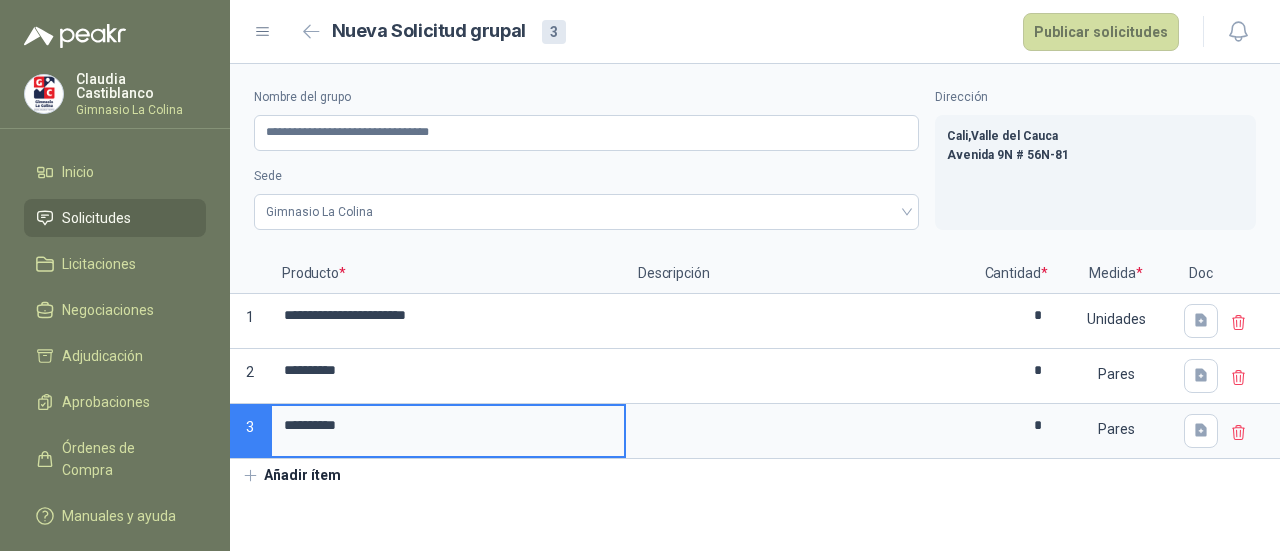 click on "*********" at bounding box center [448, 425] 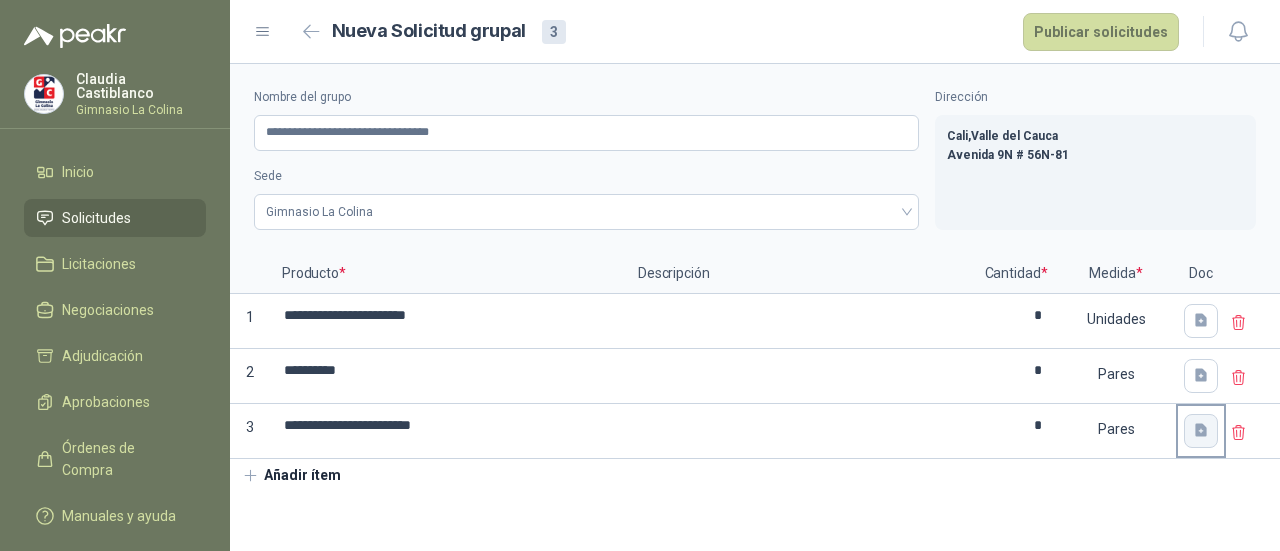 click 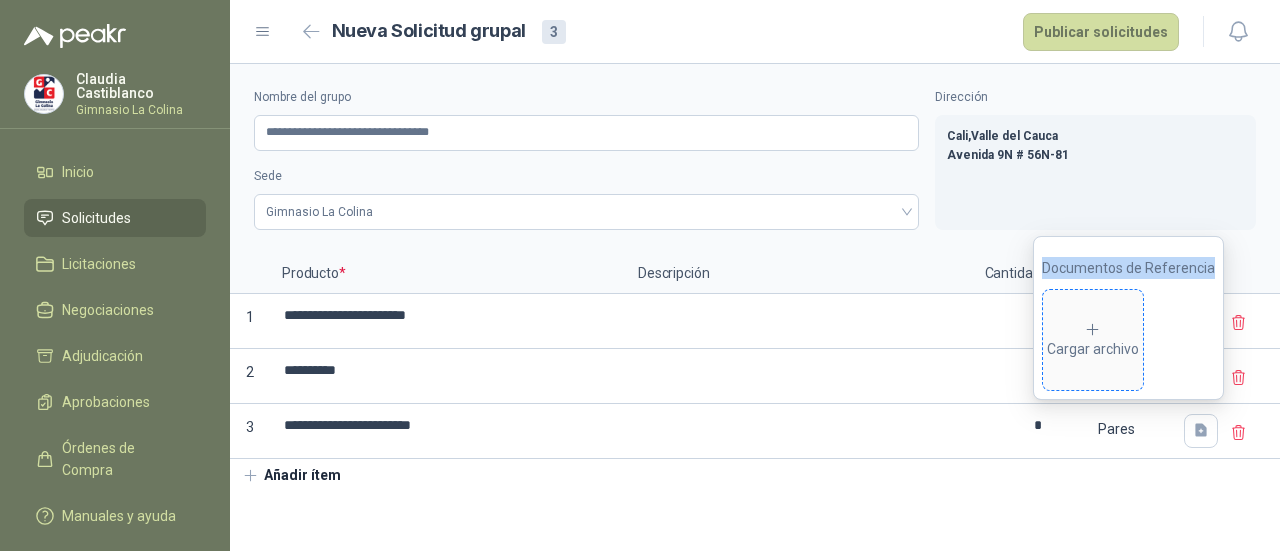 click on "Cargar archivo" at bounding box center [1093, 340] 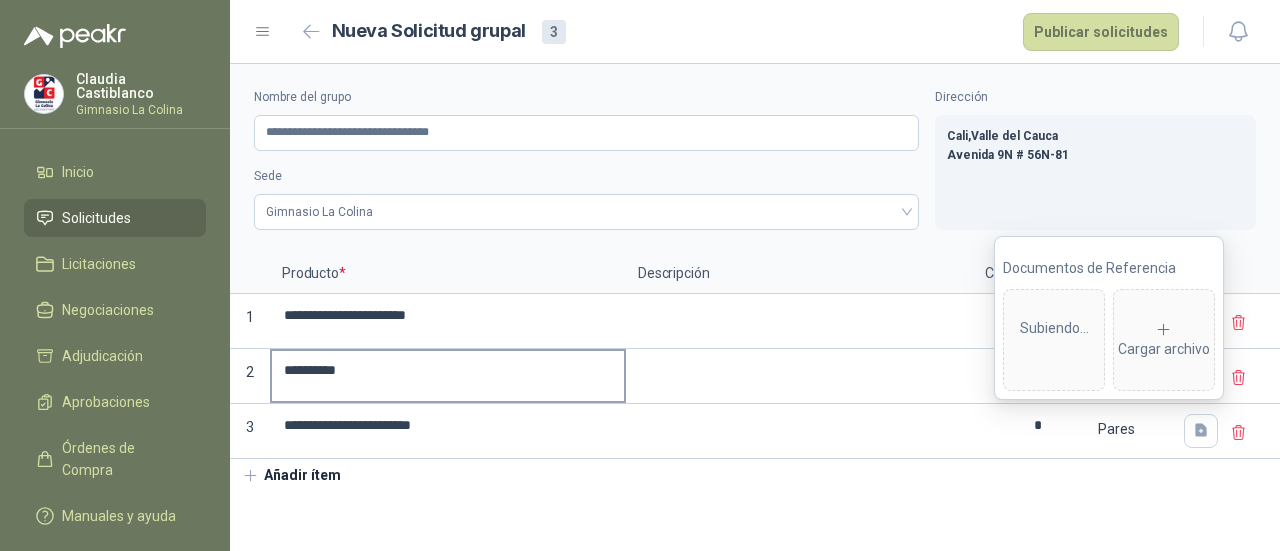 click on "**********" at bounding box center [448, 376] 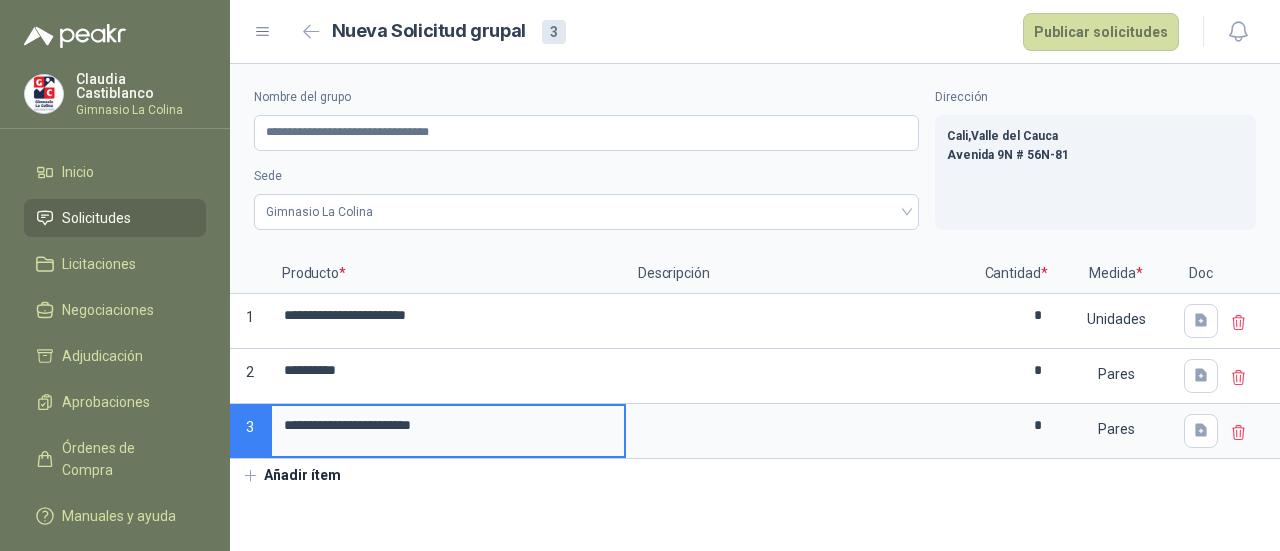 click on "**********" at bounding box center (448, 425) 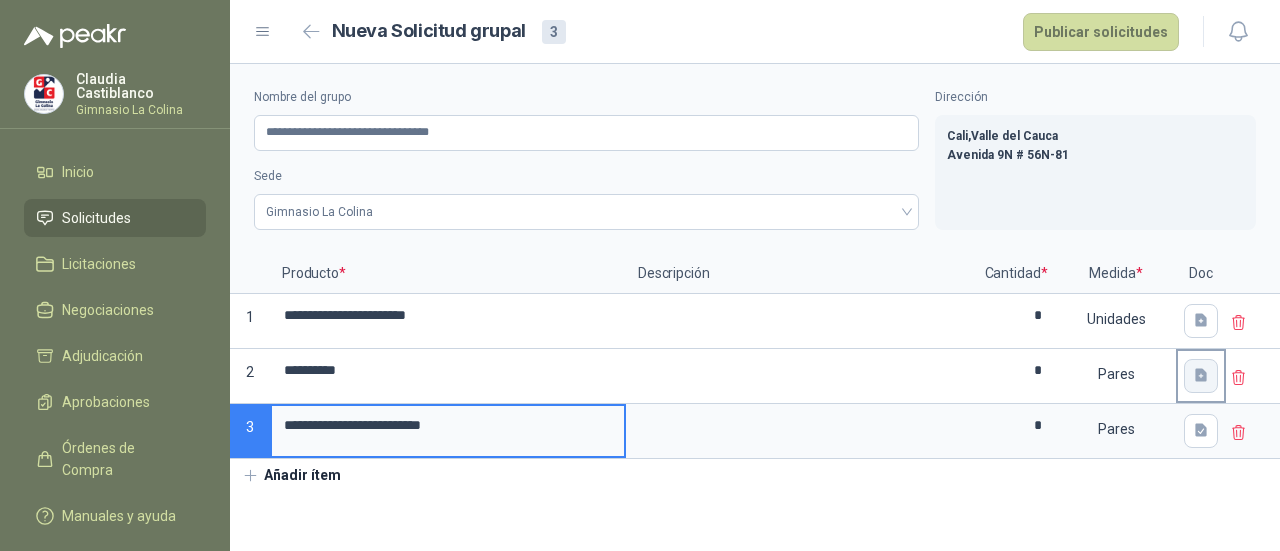 type on "**********" 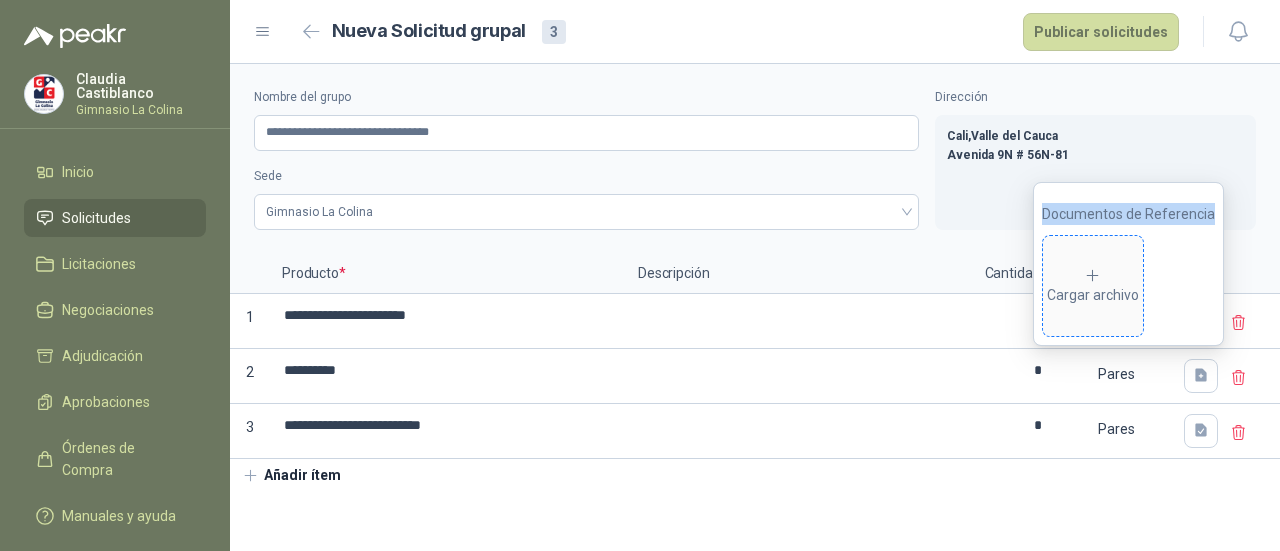 click on "Cargar archivo" at bounding box center [1093, 287] 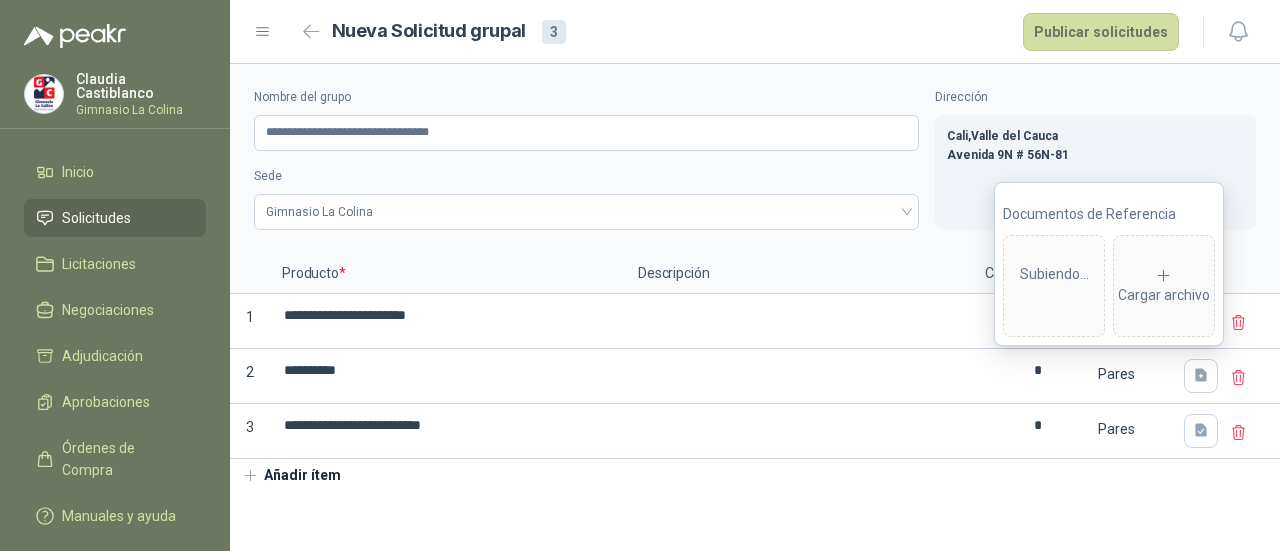 click on "**********" at bounding box center [755, 159] 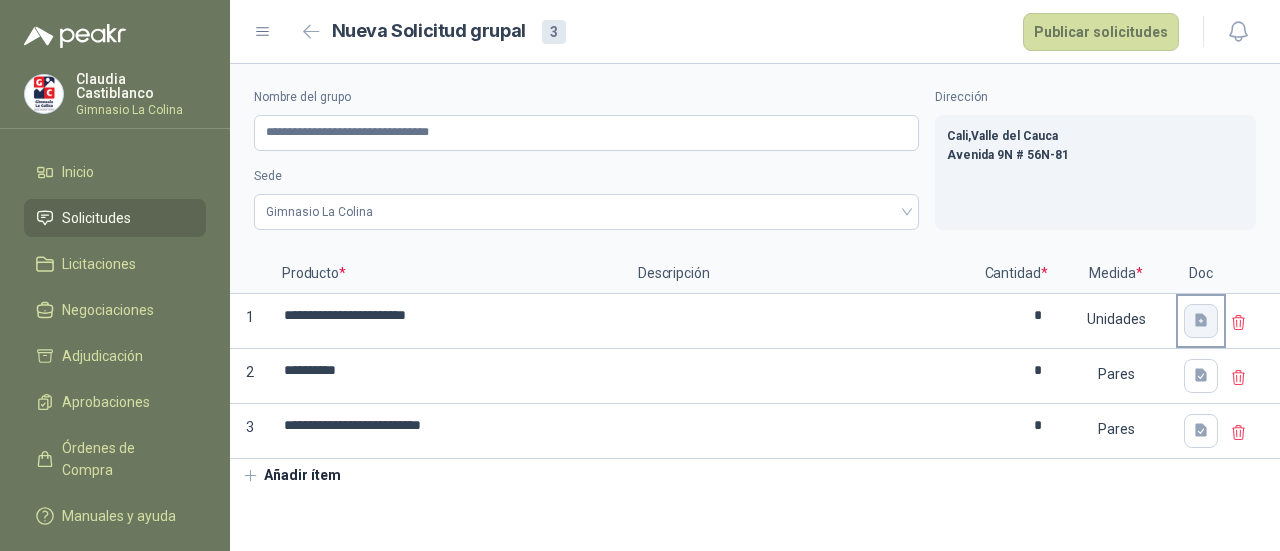 click 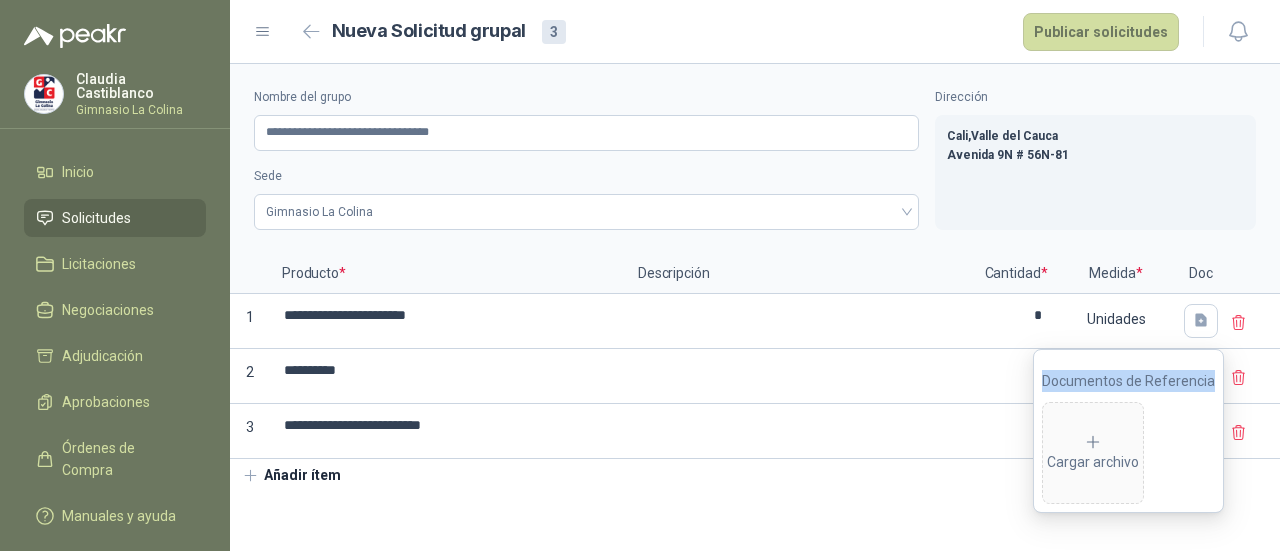 click on "Cargar archivo" at bounding box center (1128, 448) 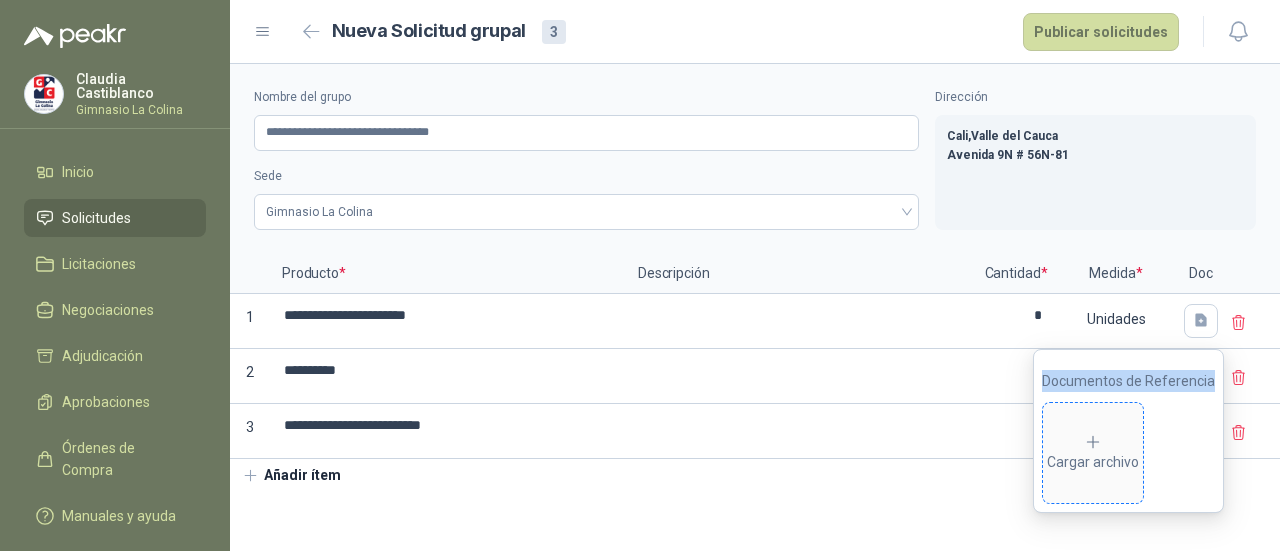 click on "Cargar archivo" at bounding box center [1093, 453] 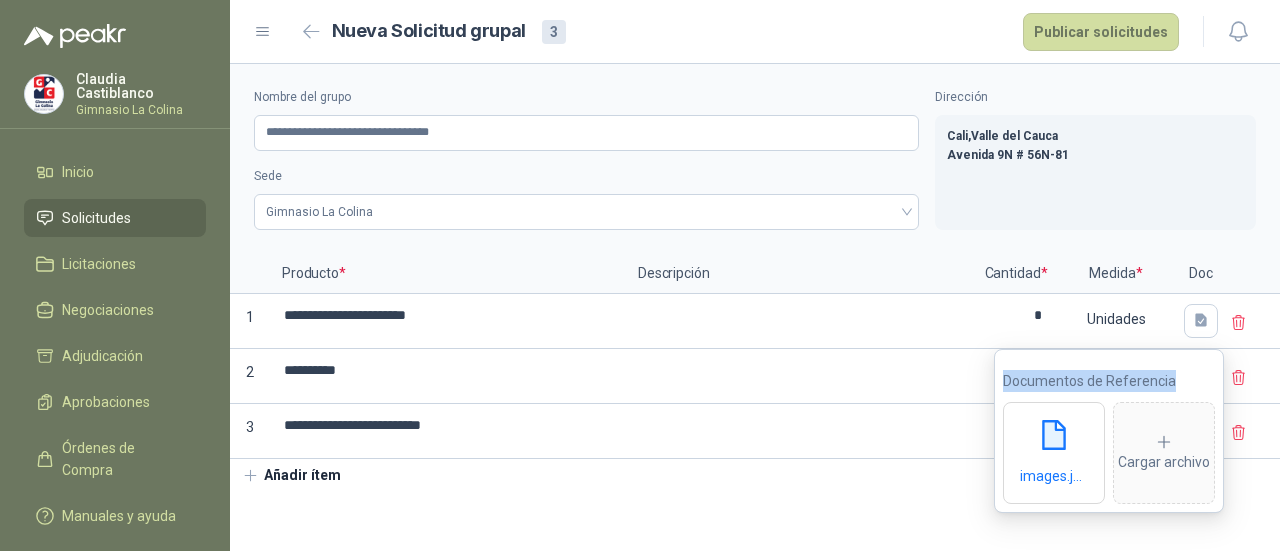 click on "Añadir ítem" at bounding box center (291, 476) 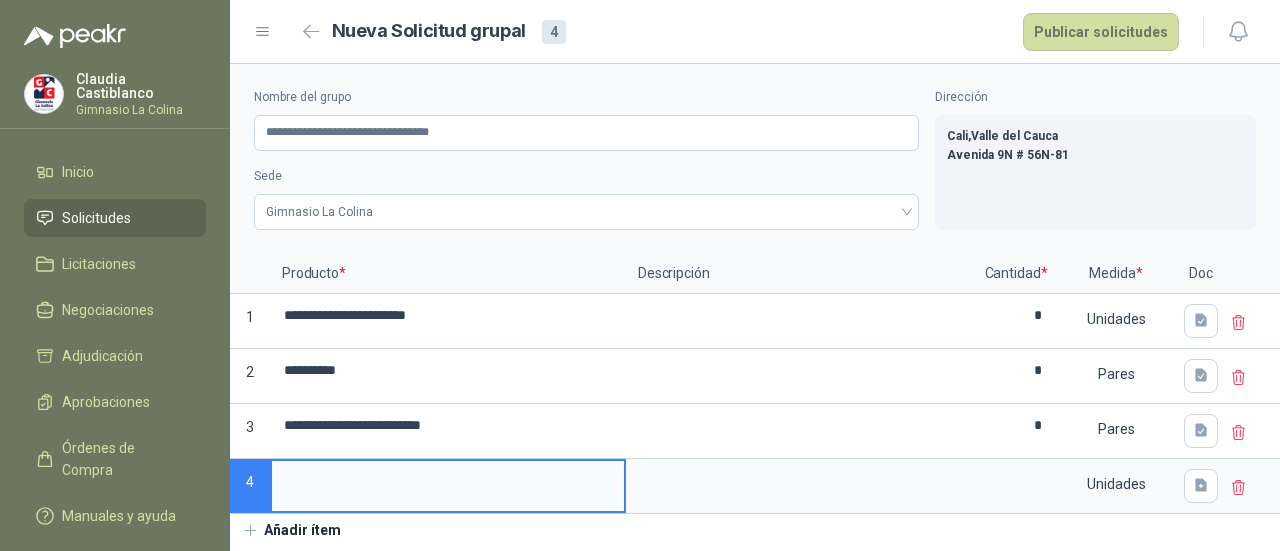 type 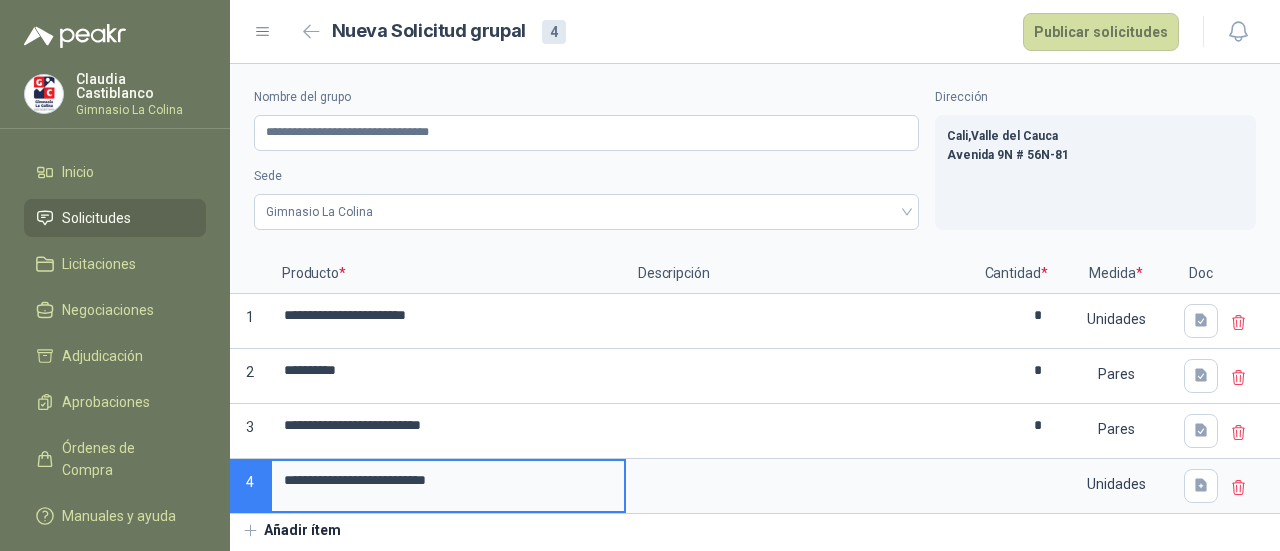 type on "**********" 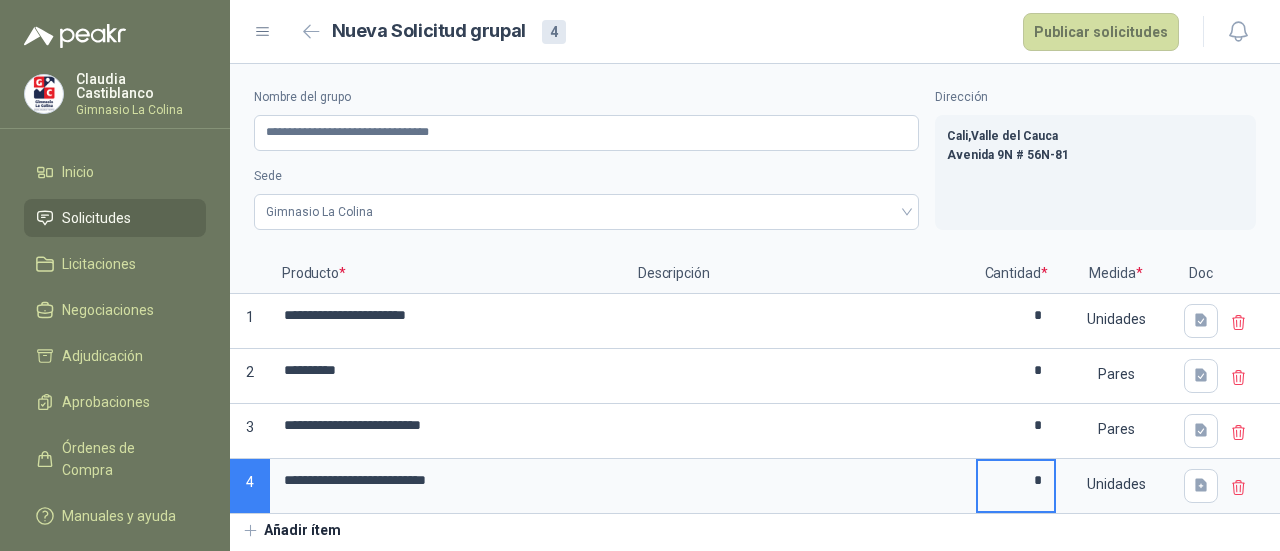 type on "*" 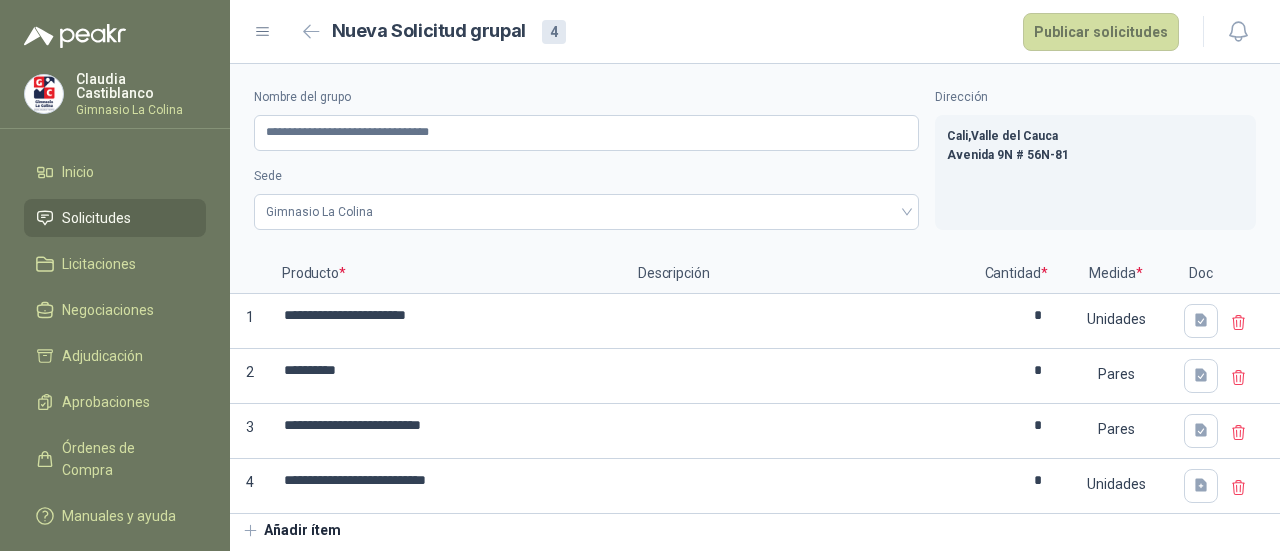 click on "Añadir ítem" at bounding box center (291, 531) 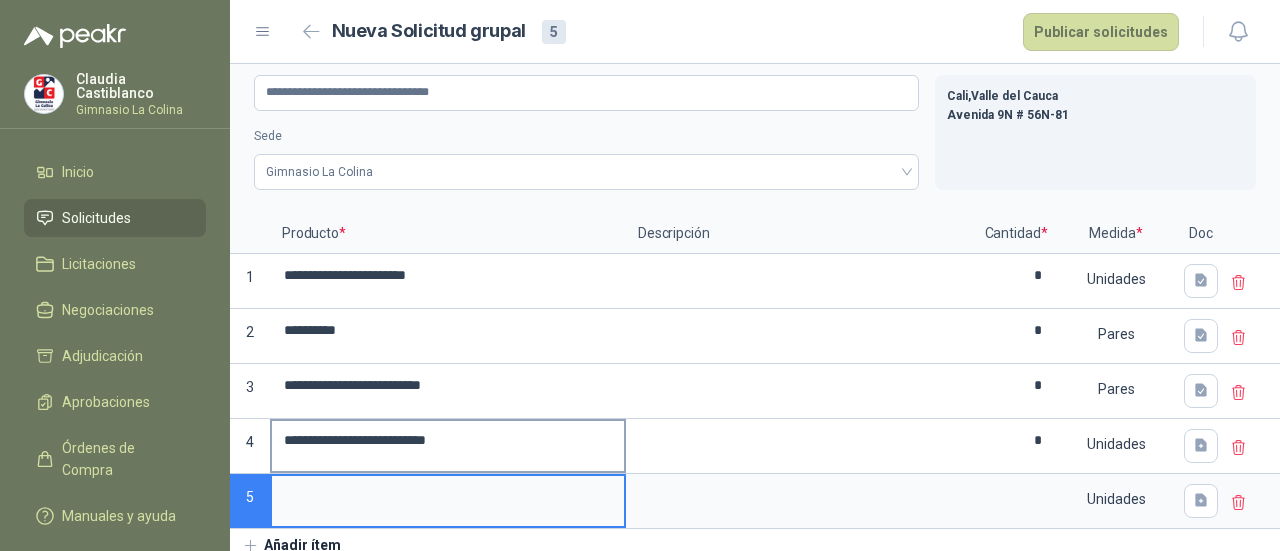 scroll, scrollTop: 62, scrollLeft: 0, axis: vertical 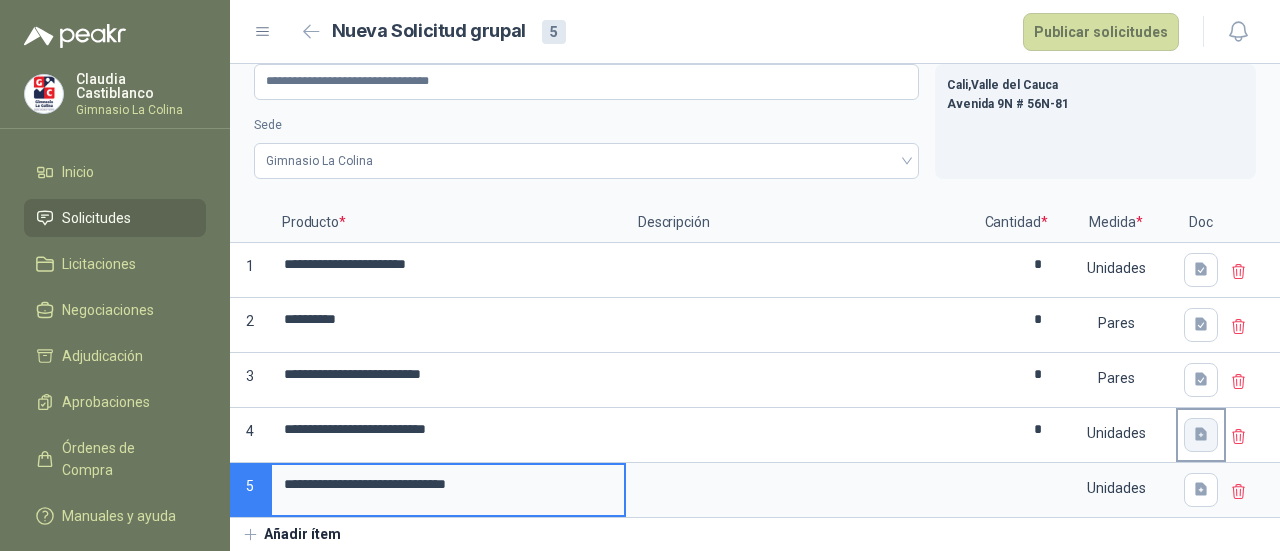 type on "**********" 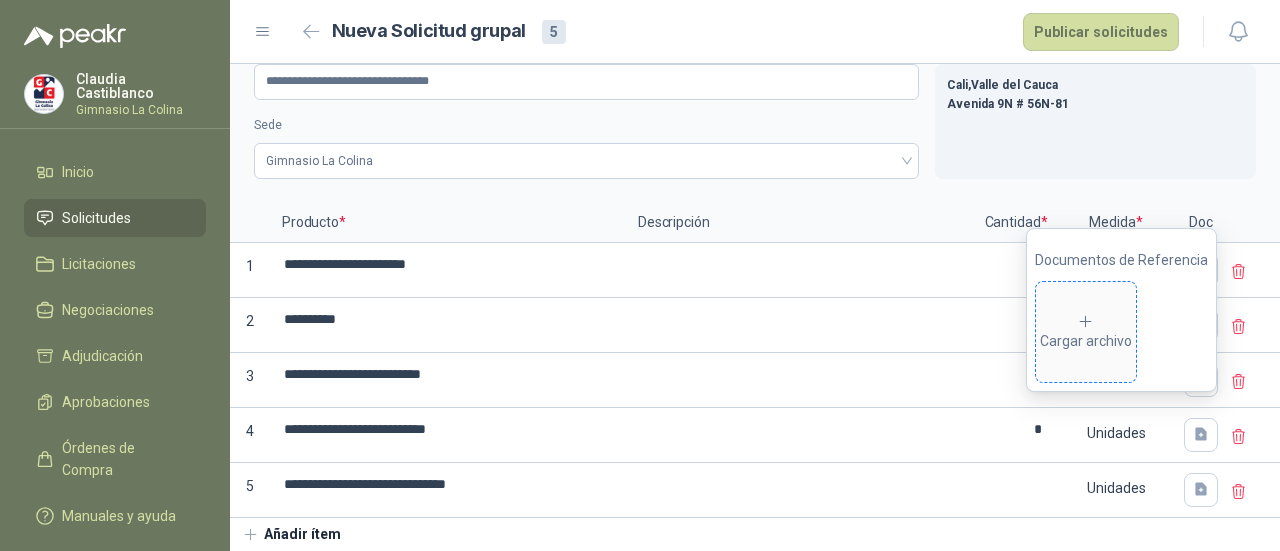 click on "Cargar archivo" at bounding box center [1086, 333] 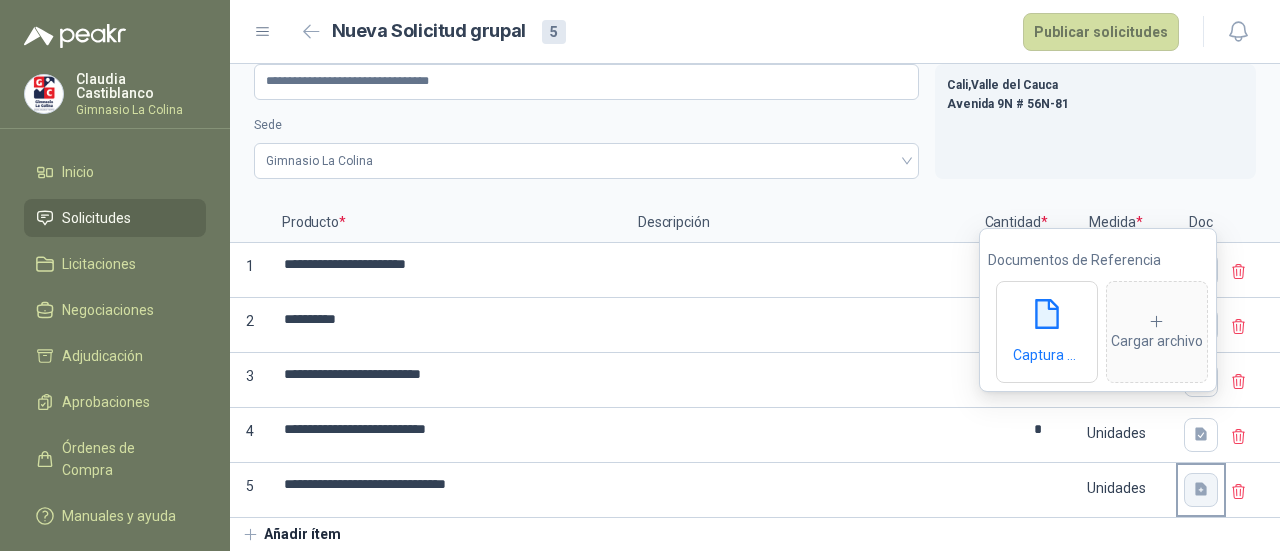 click 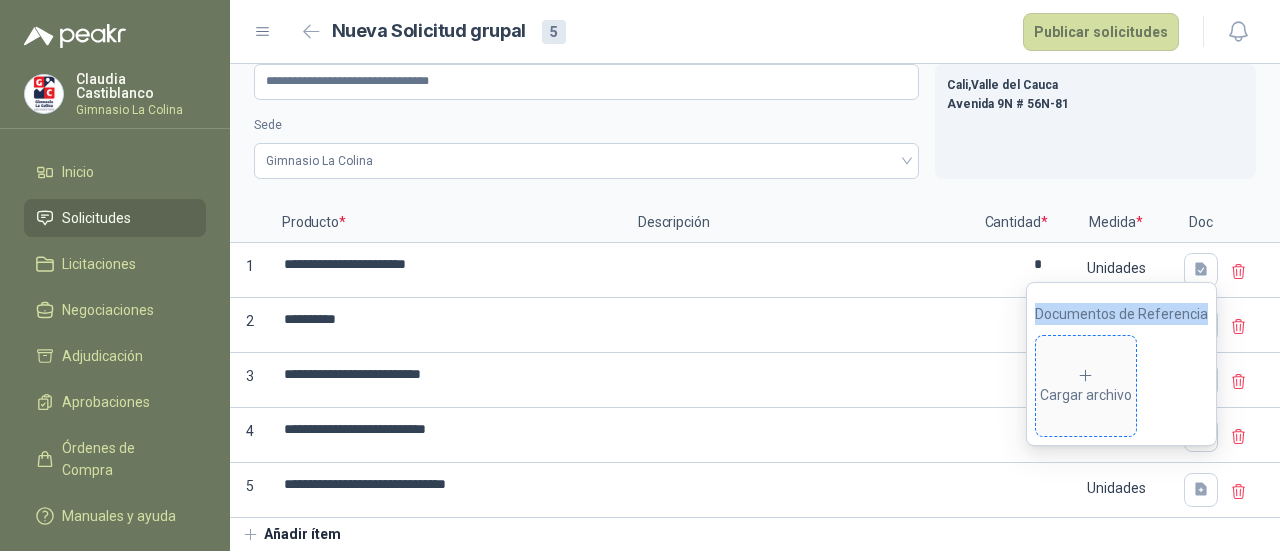 click 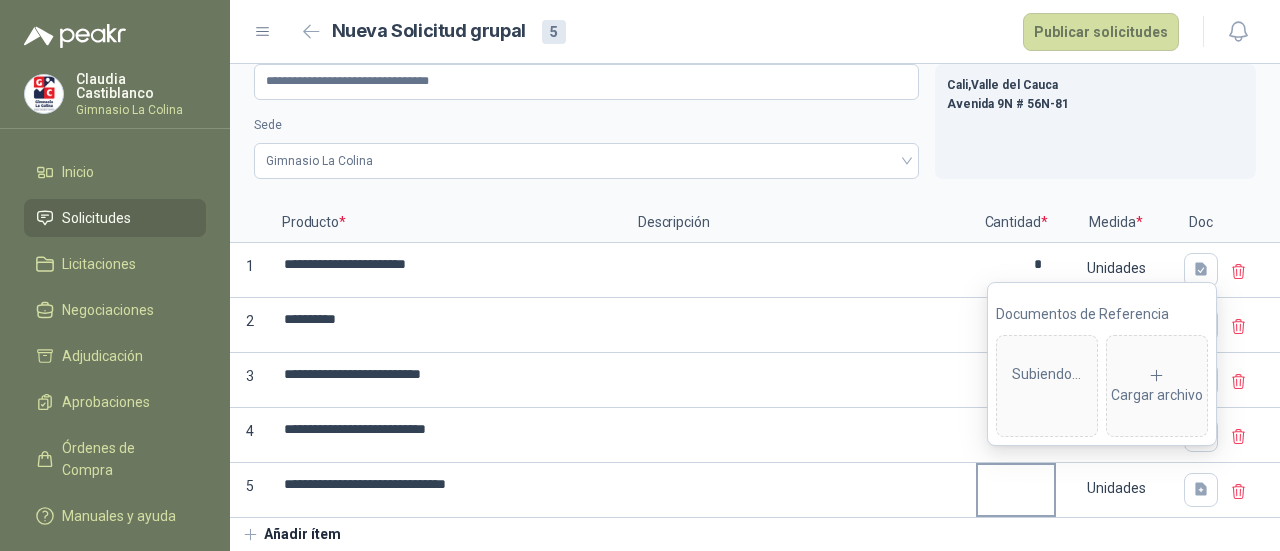 click at bounding box center [1016, 484] 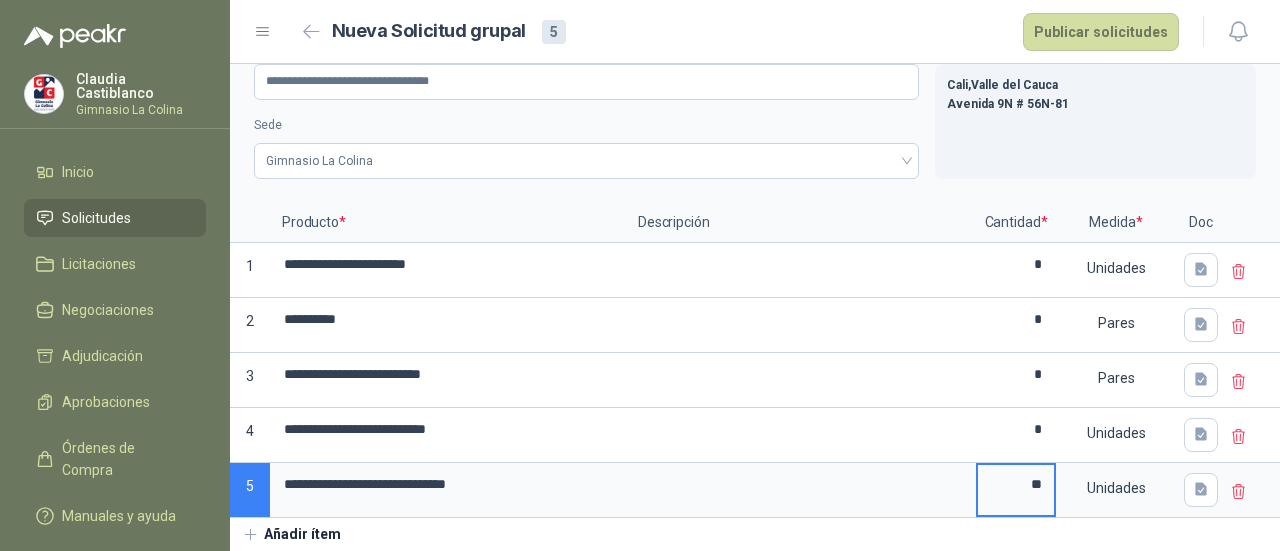 type on "**" 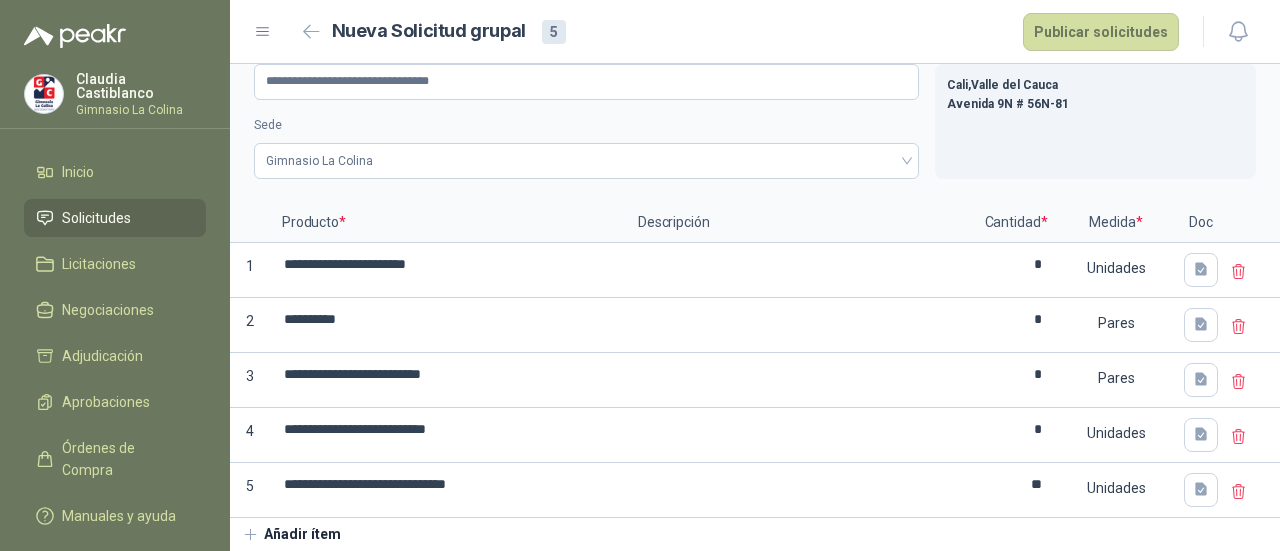 click on "[CITY] ,  [STATE] [STREET] [NUMBER]" at bounding box center [1095, 121] 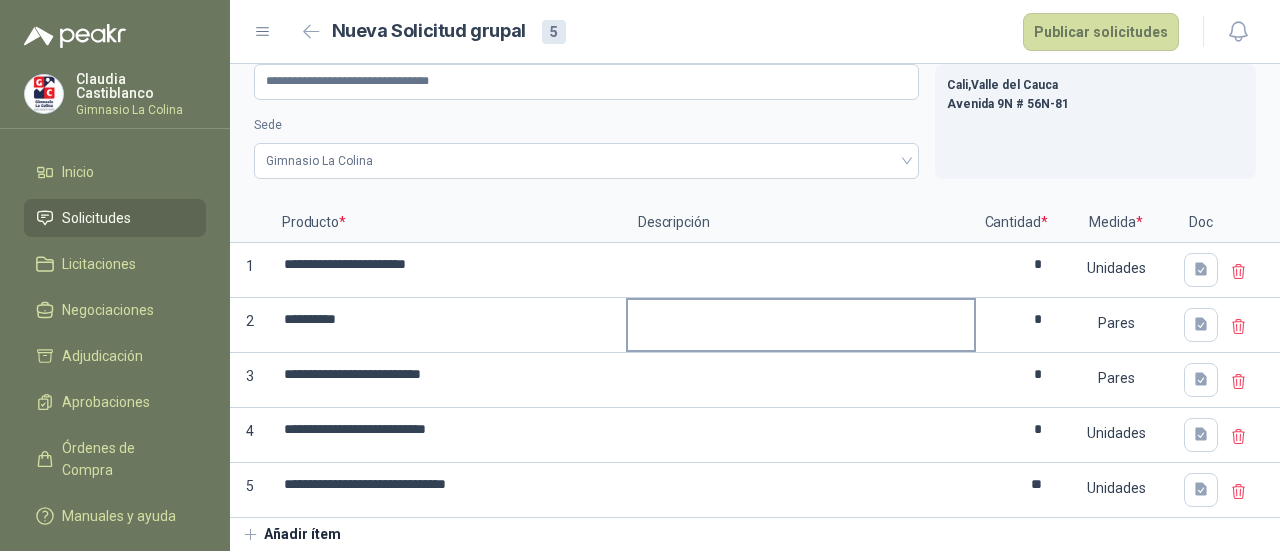 scroll, scrollTop: 0, scrollLeft: 0, axis: both 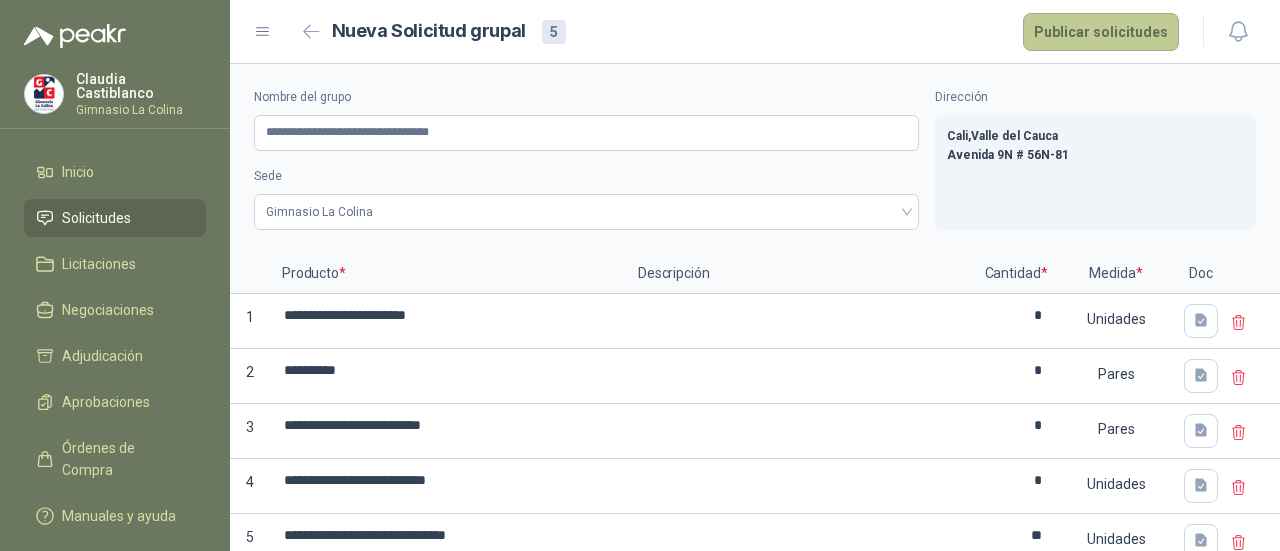 click on "Publicar solicitudes" at bounding box center [1101, 32] 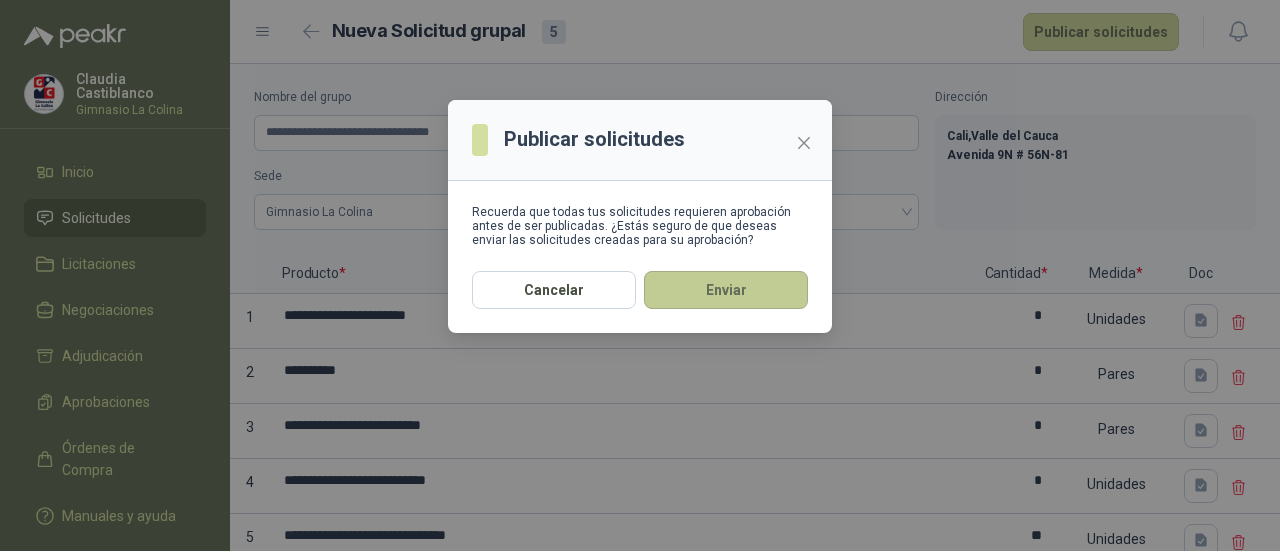 click on "Enviar" at bounding box center (726, 290) 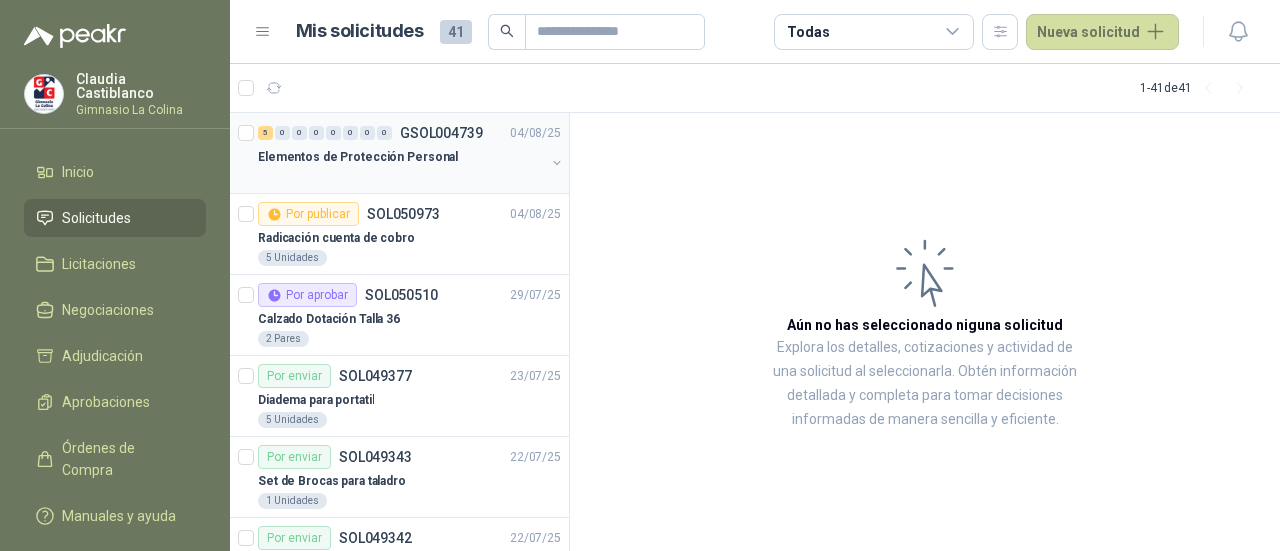 click at bounding box center (401, 177) 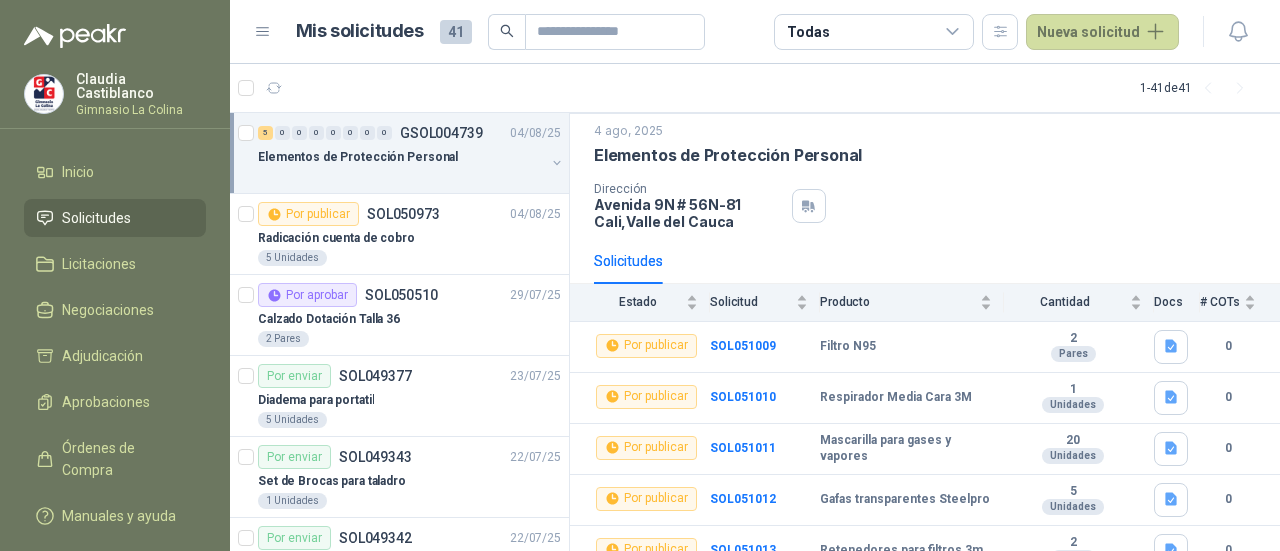 scroll, scrollTop: 111, scrollLeft: 0, axis: vertical 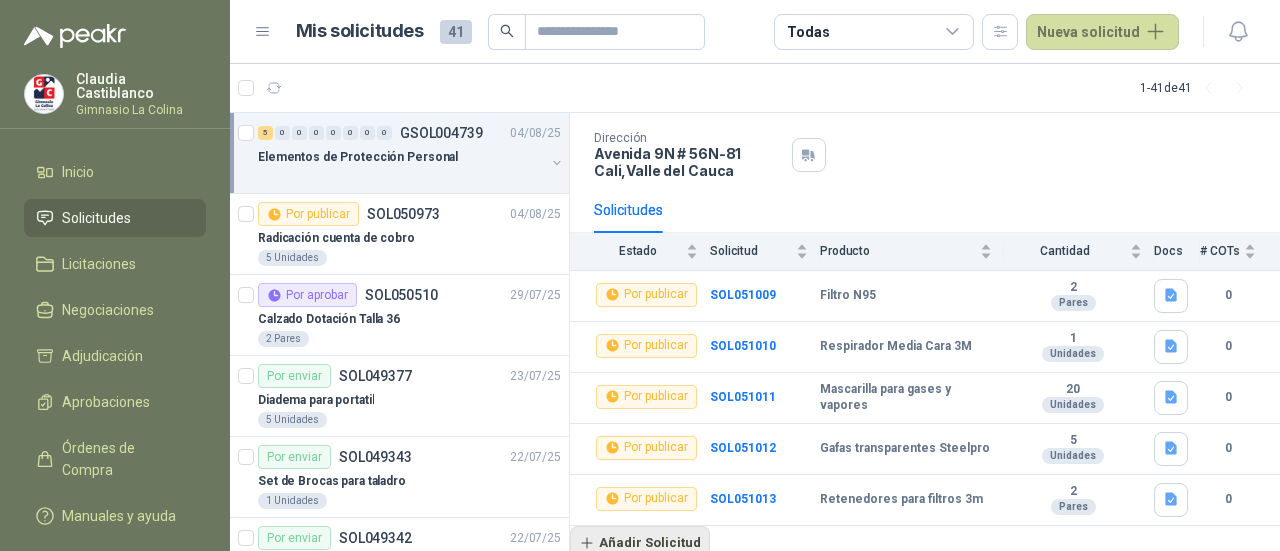 click on "Añadir Solicitud" at bounding box center [640, 543] 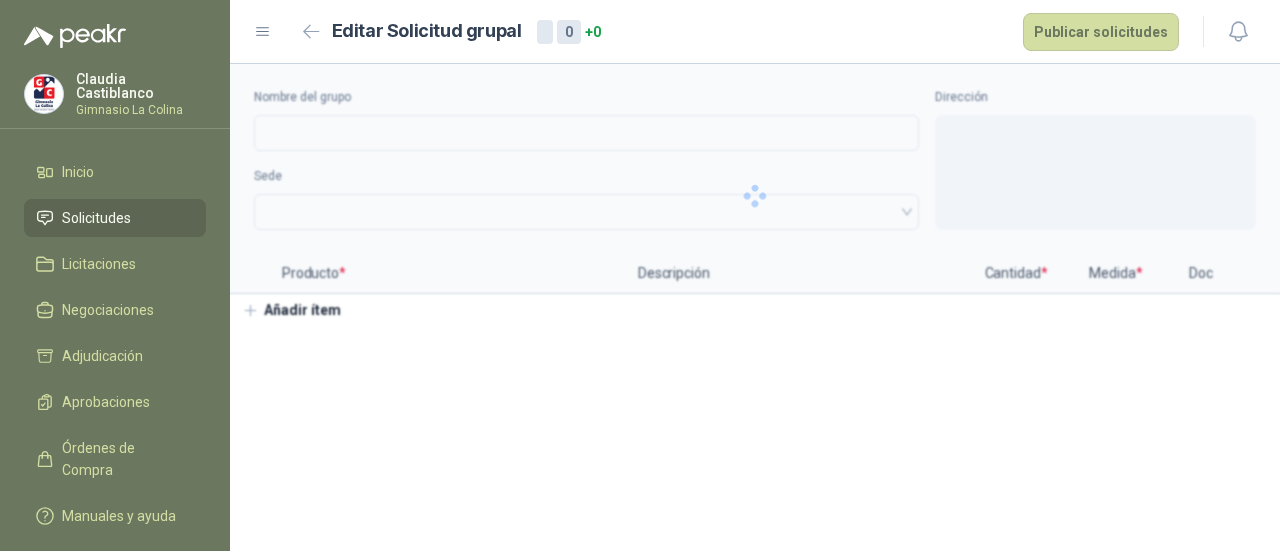 type 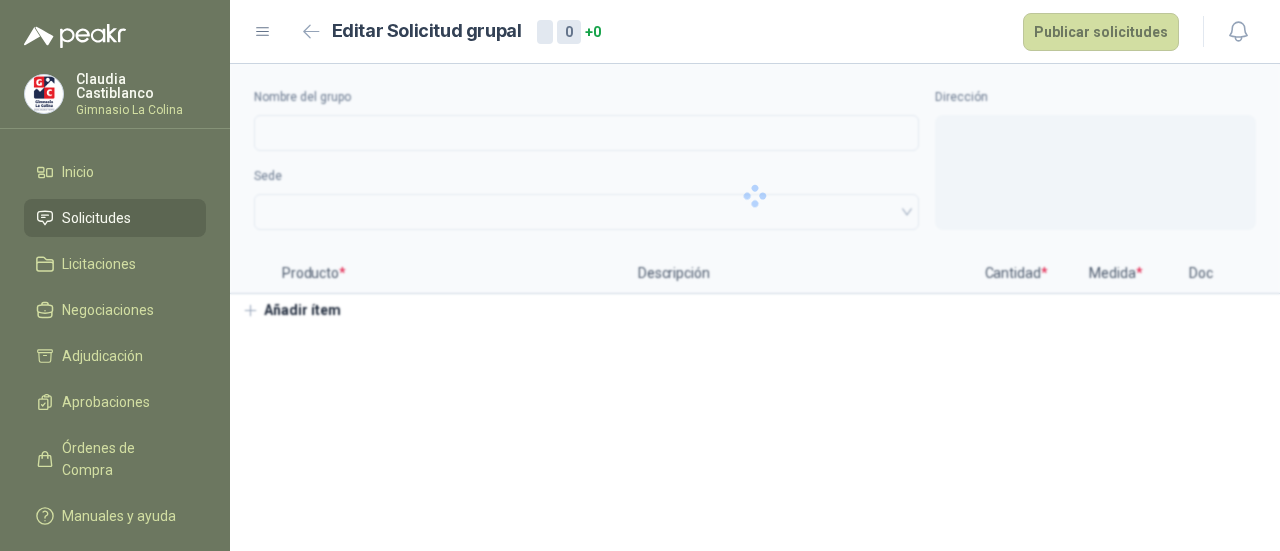 type on "**********" 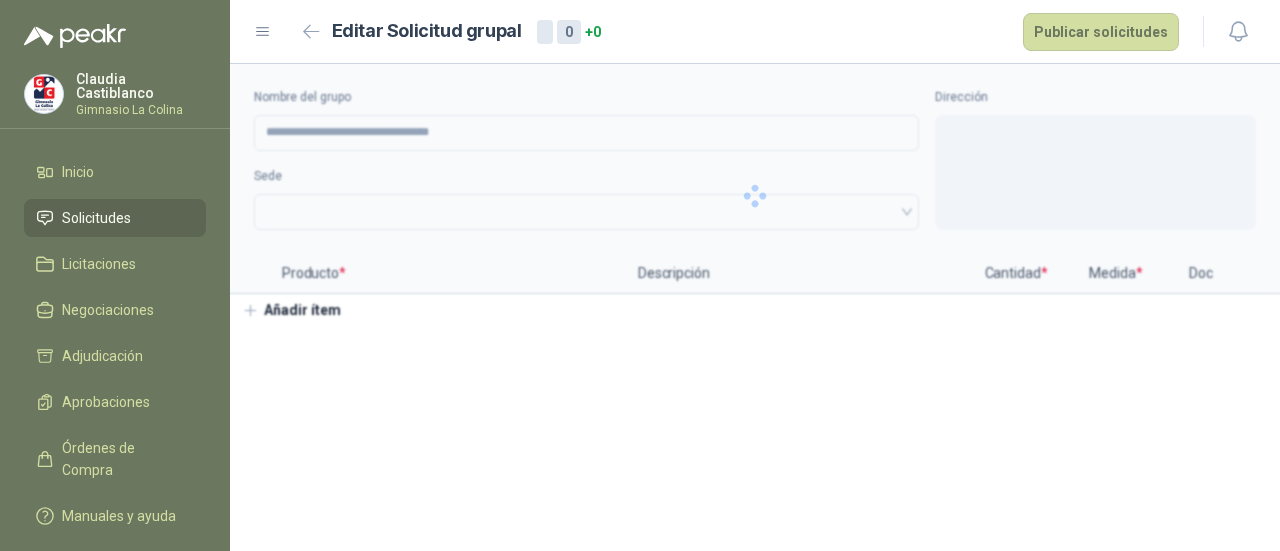 type 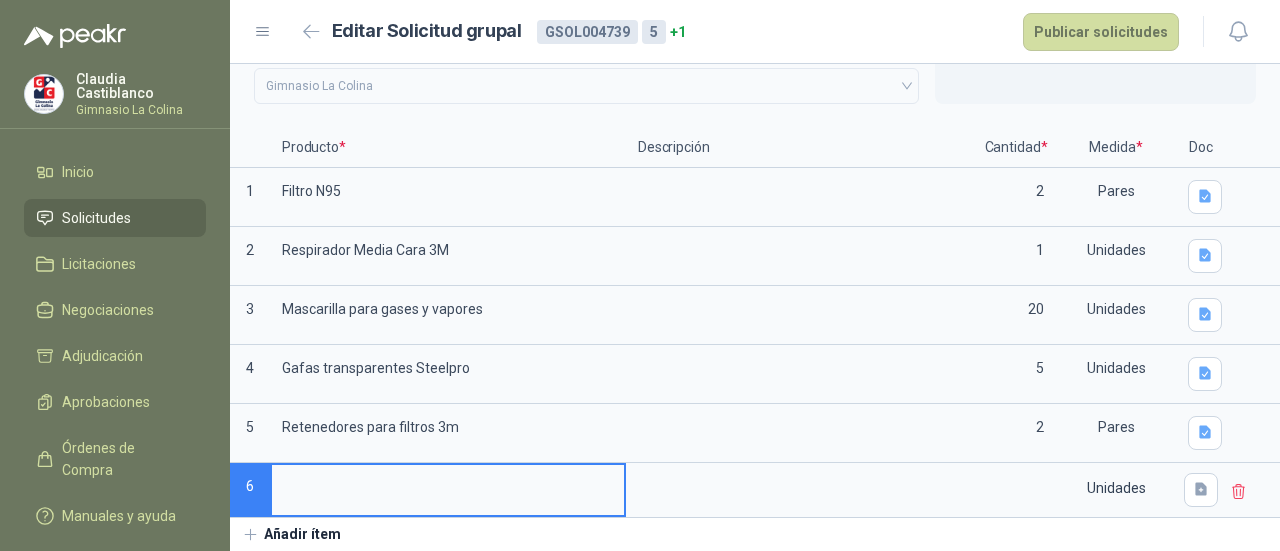 scroll, scrollTop: 136, scrollLeft: 0, axis: vertical 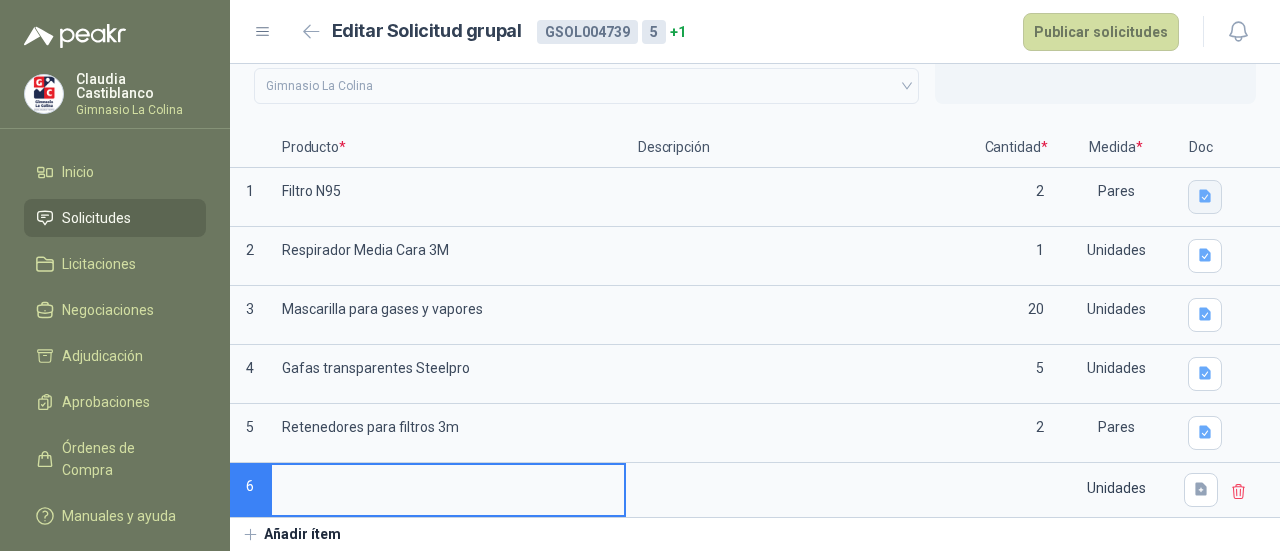 click at bounding box center (1205, 197) 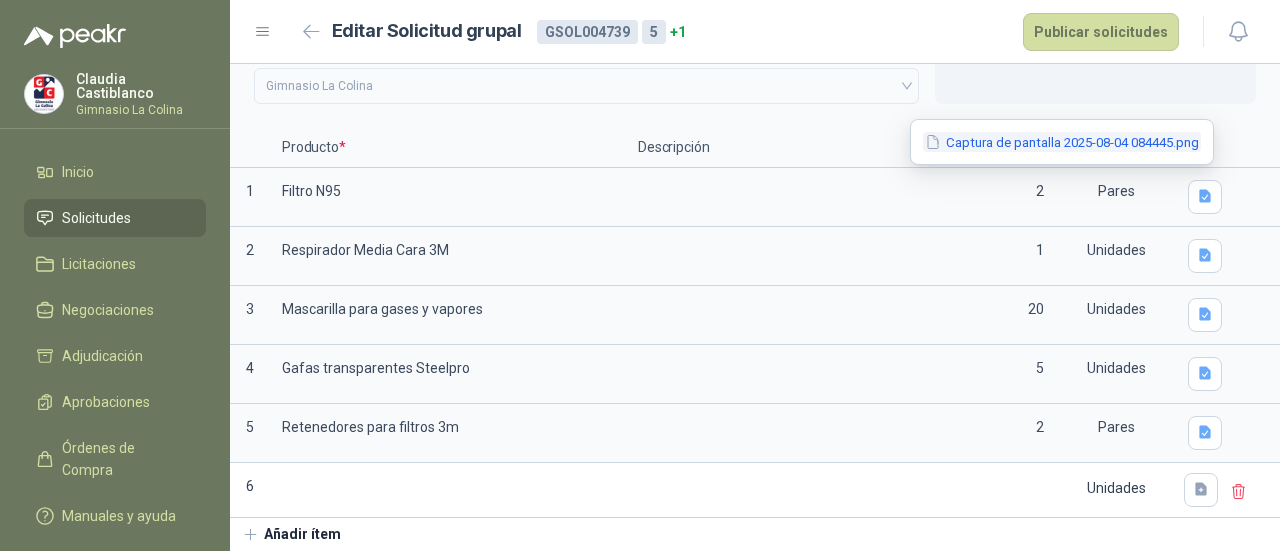 click on "Captura de pantalla 2025-08-04 084445.png" at bounding box center (1062, 142) 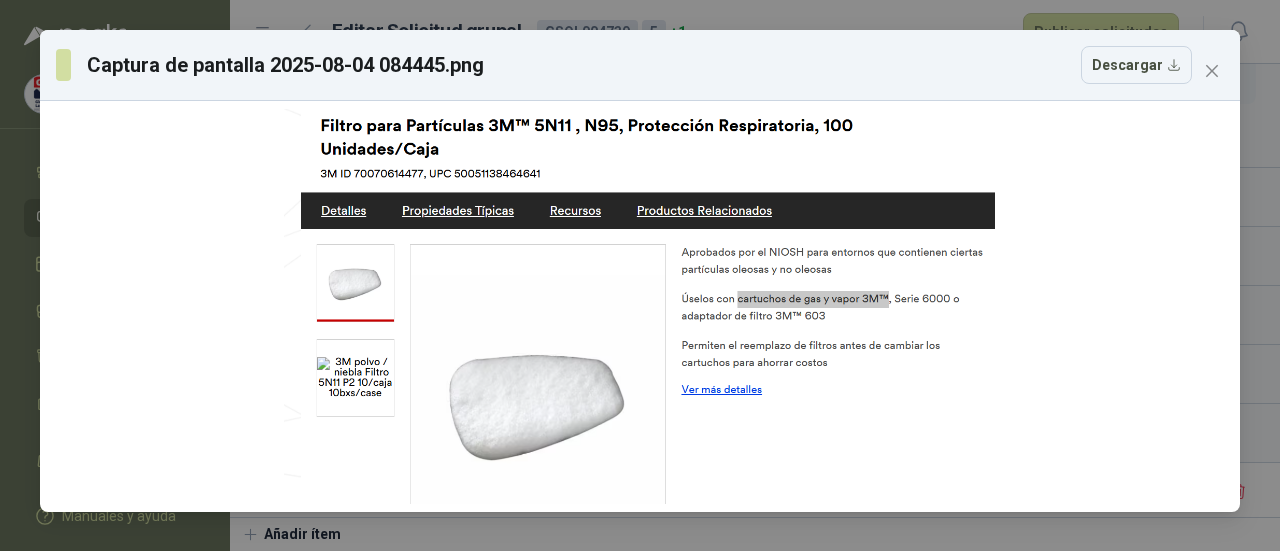 drag, startPoint x: 1230, startPoint y: 71, endPoint x: 1220, endPoint y: 67, distance: 10.770329 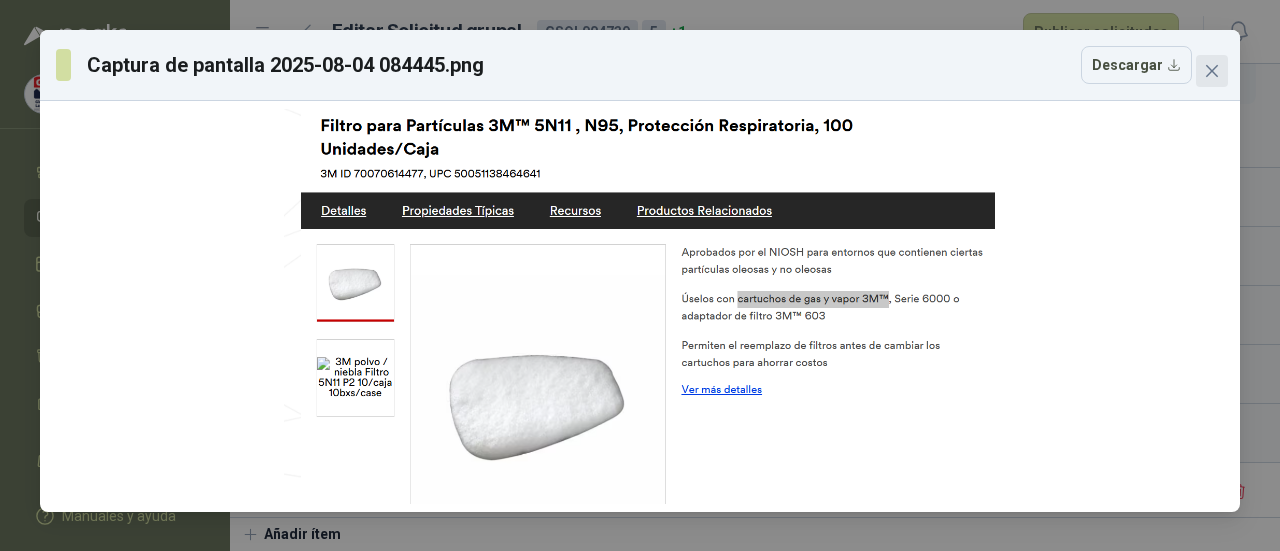 click at bounding box center (1212, 71) 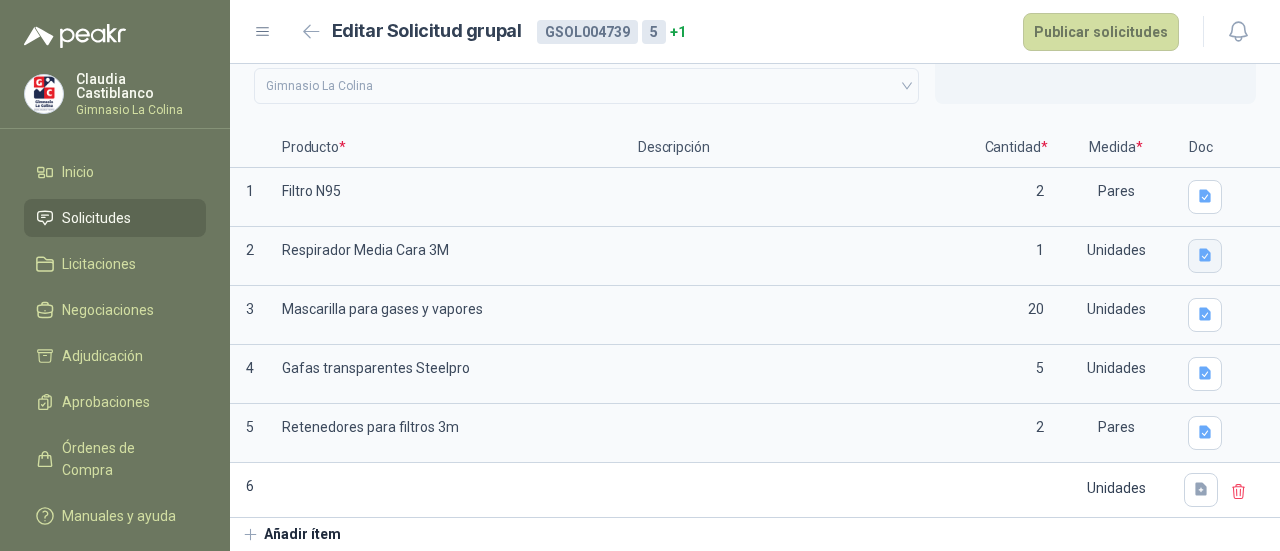 click at bounding box center [1205, 256] 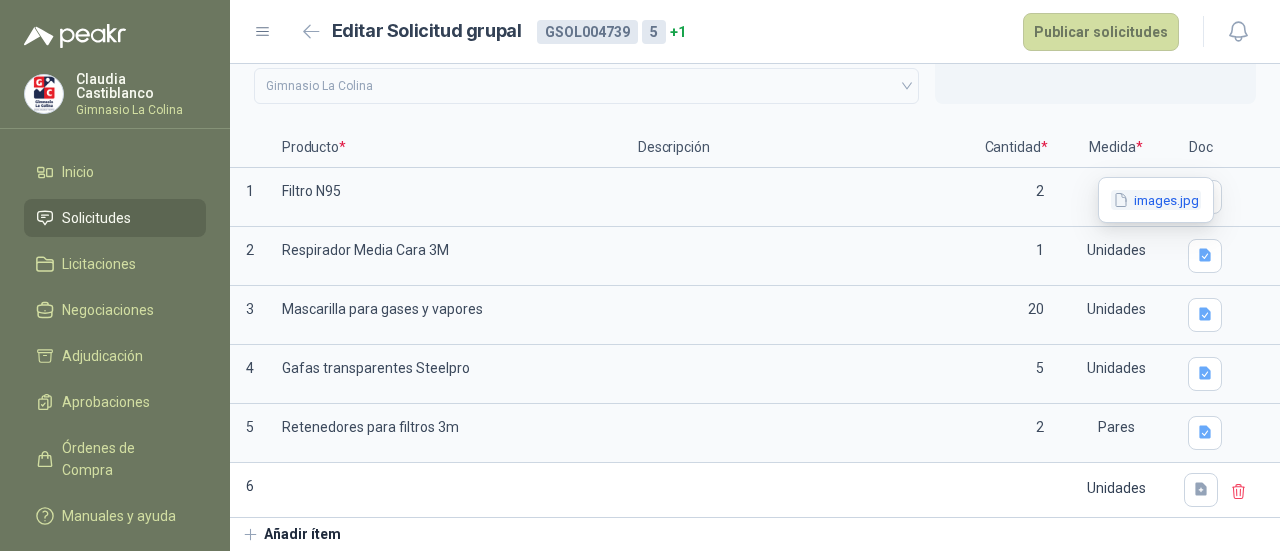 click on "images.jpg" at bounding box center (1156, 200) 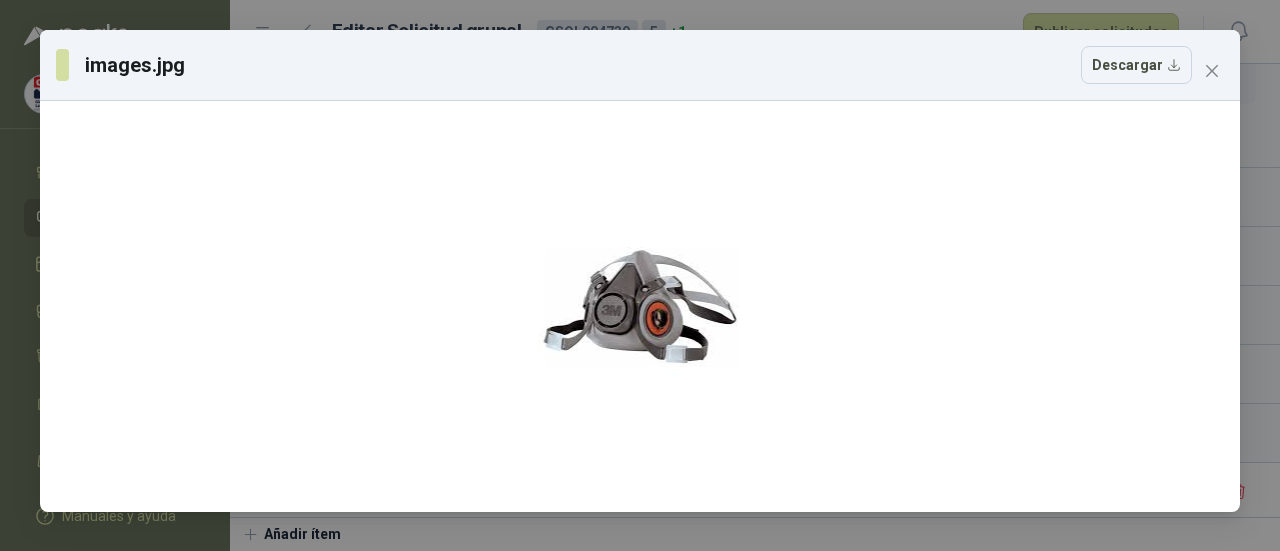 click on "images.jpg   Descargar" at bounding box center (640, 65) 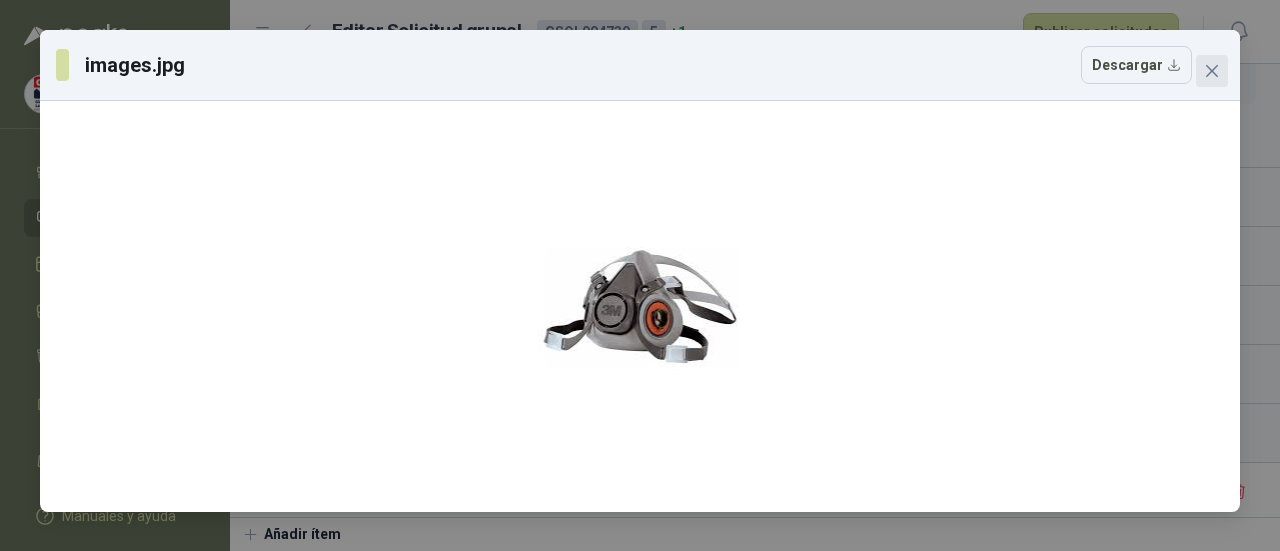 click 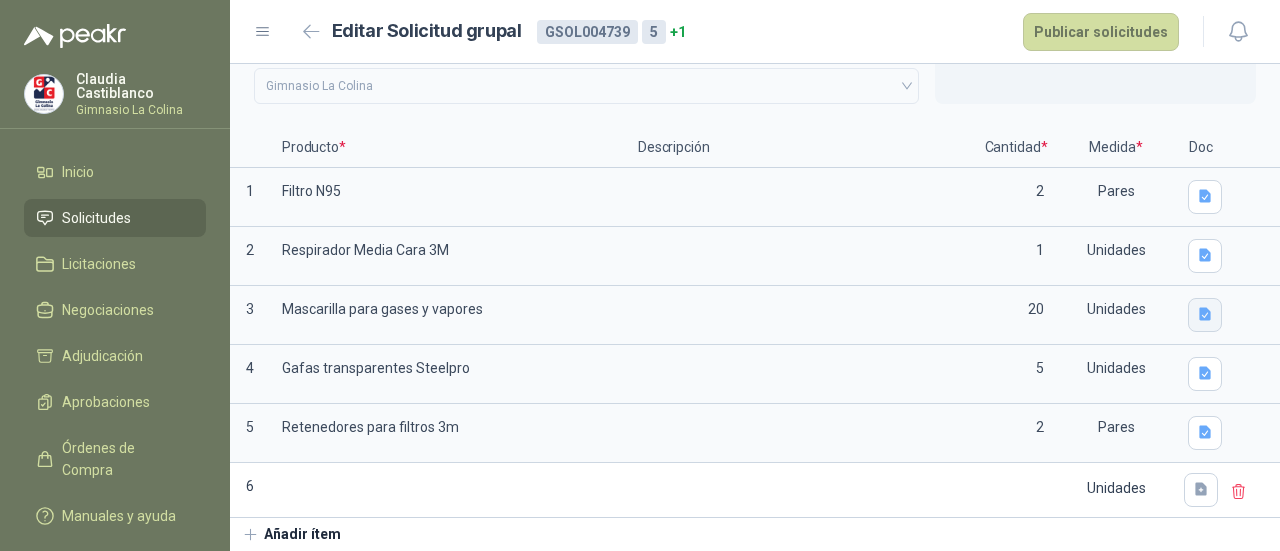 click 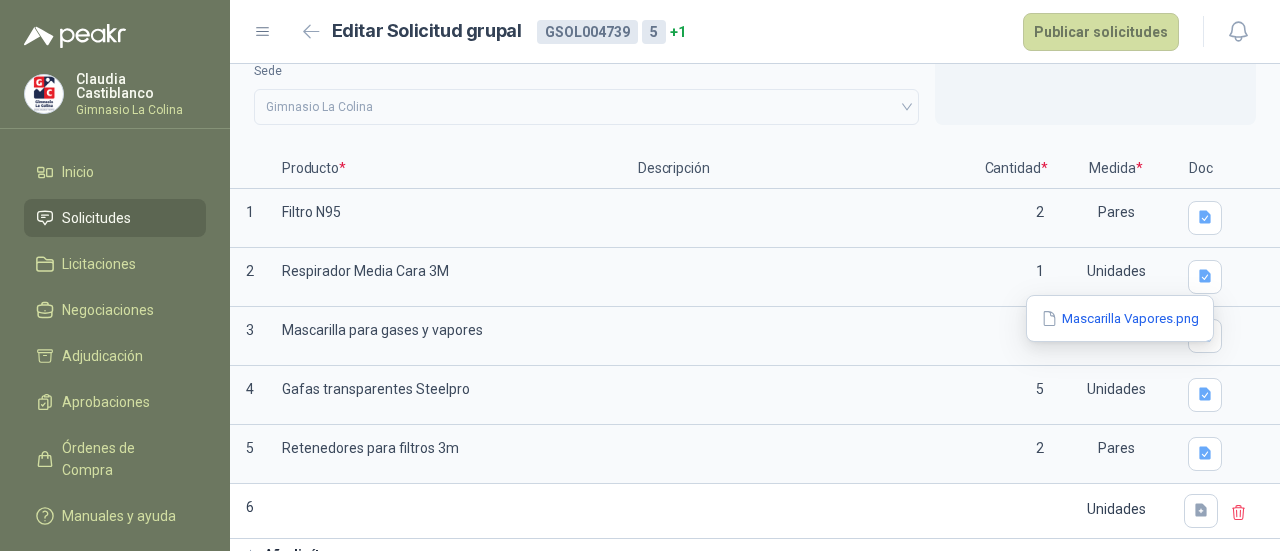 scroll, scrollTop: 136, scrollLeft: 0, axis: vertical 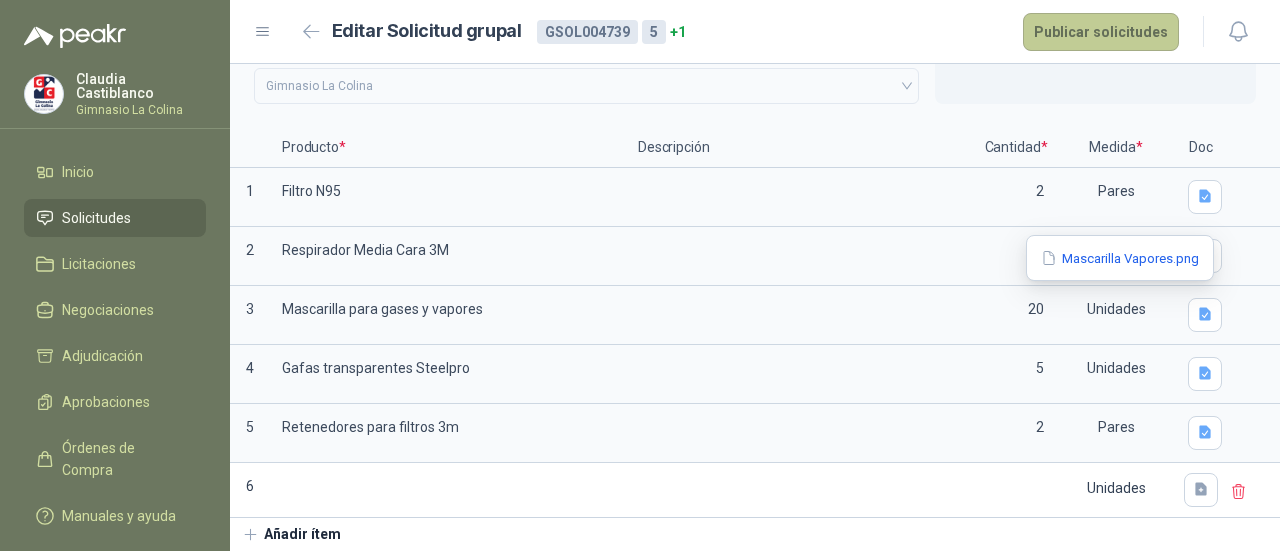 click on "Publicar solicitudes" at bounding box center (1101, 32) 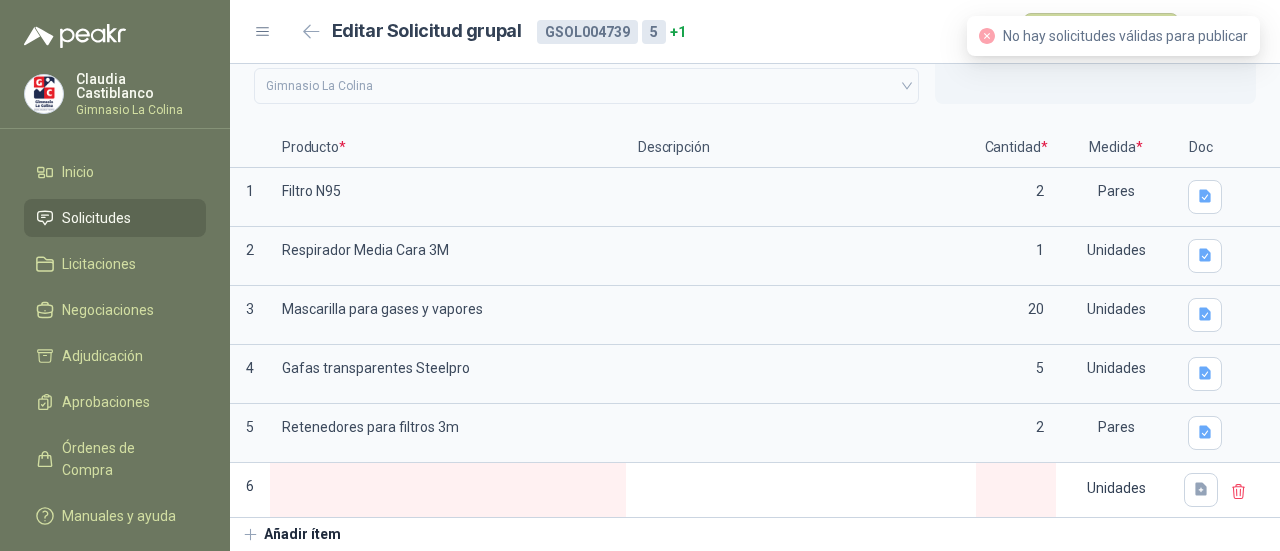 click on "Solicitudes" at bounding box center (96, 218) 